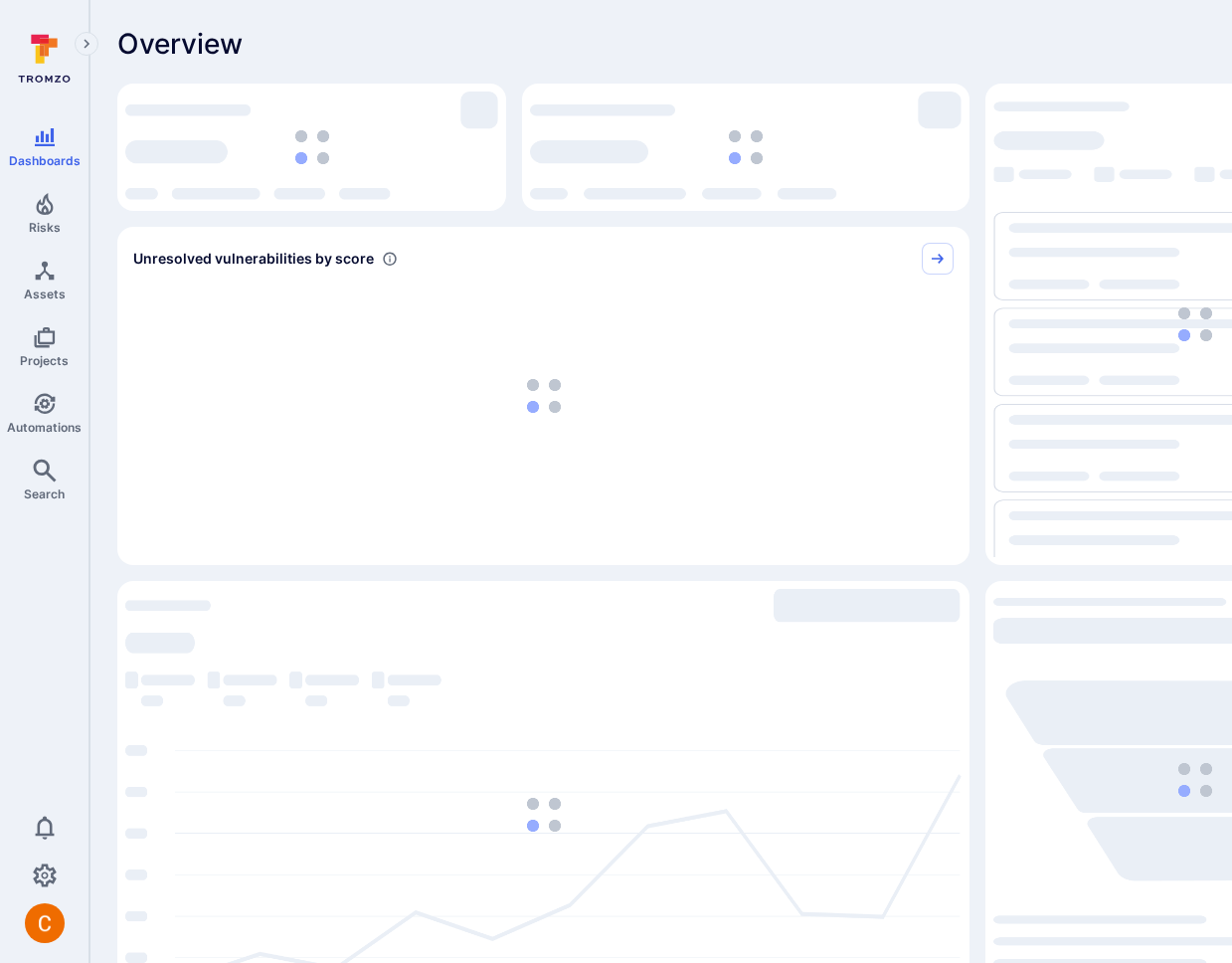 scroll, scrollTop: 0, scrollLeft: 0, axis: both 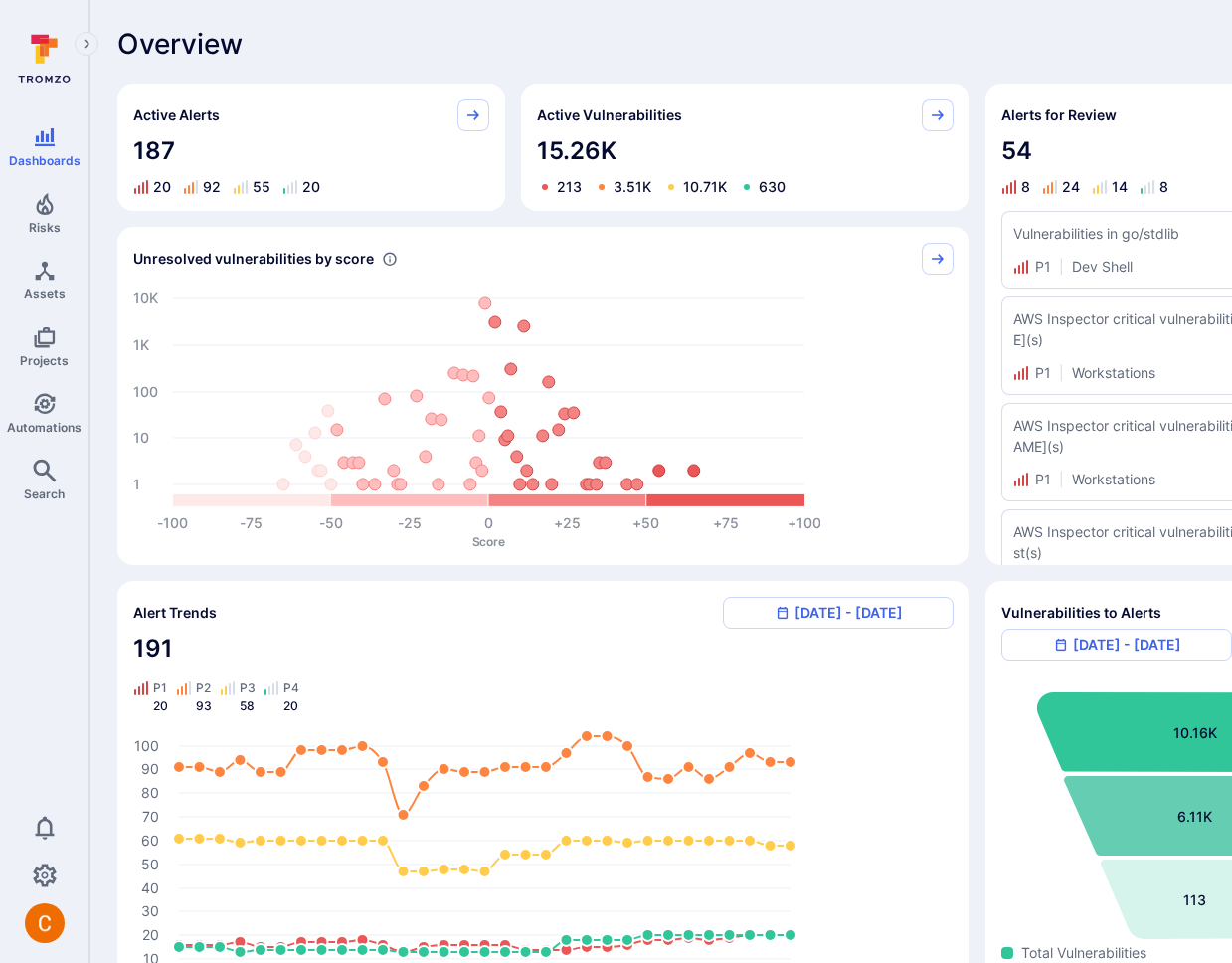 click on "Overview" at bounding box center [761, 44] 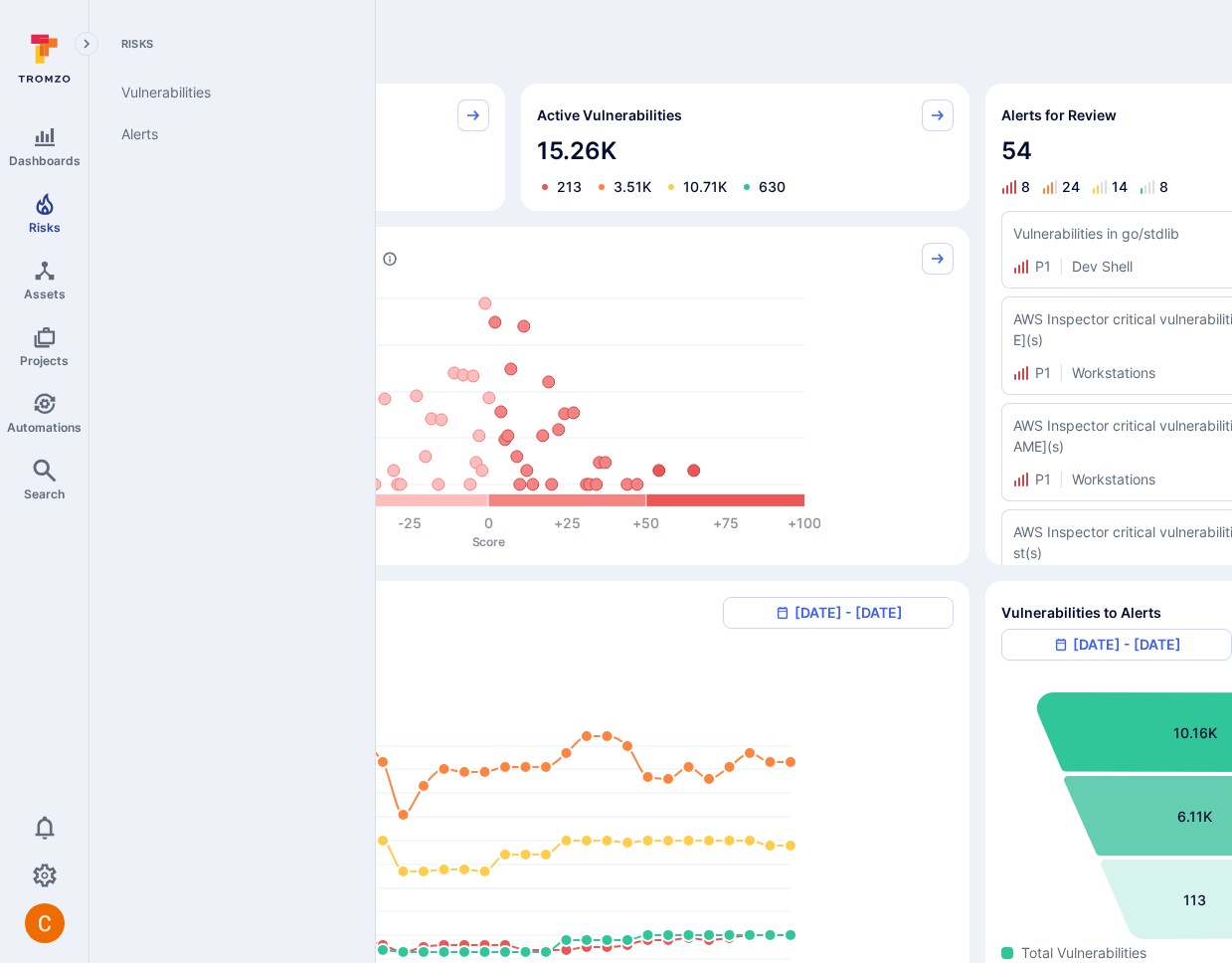 click on "Risks" at bounding box center [45, 227] 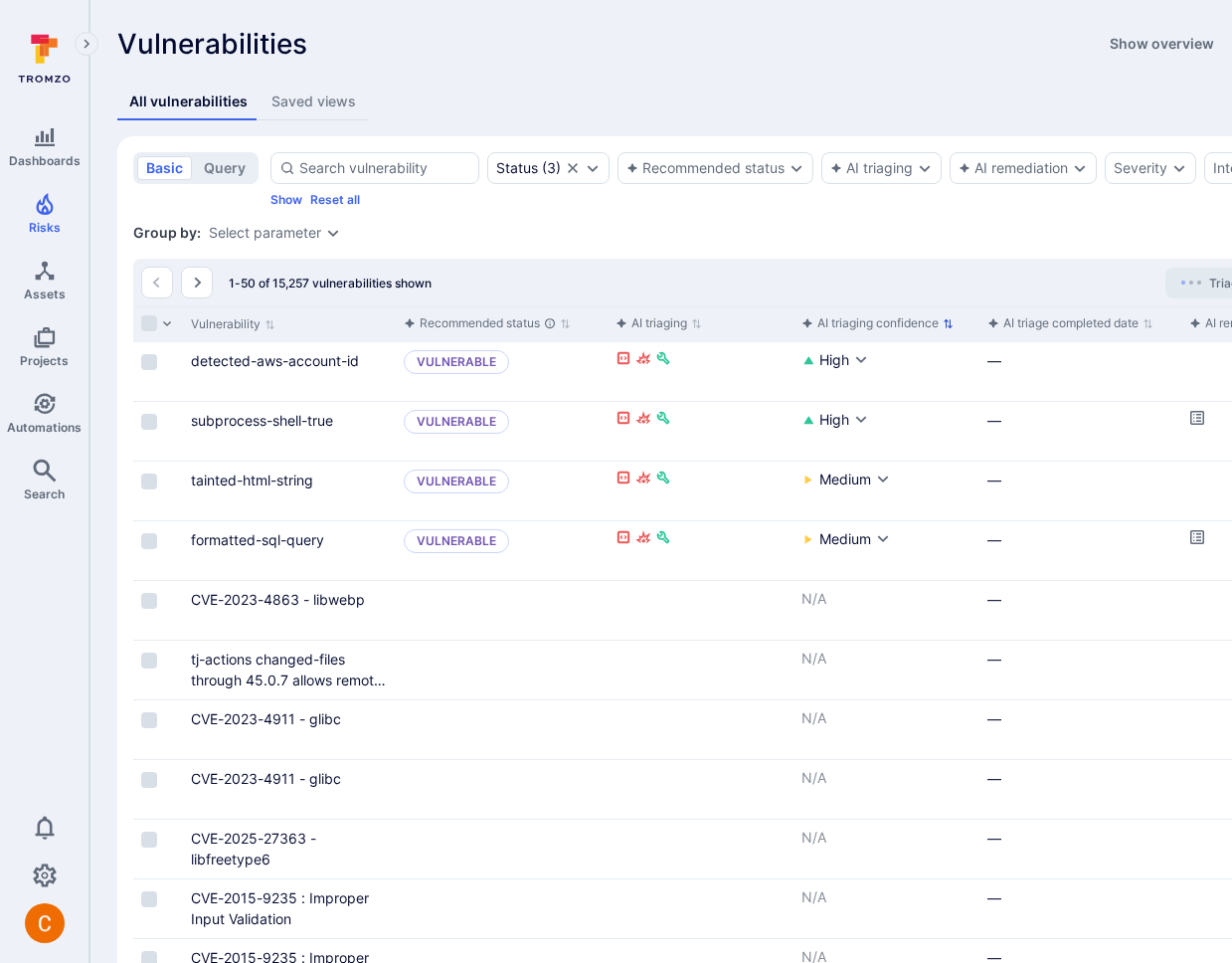 scroll, scrollTop: 0, scrollLeft: 126, axis: horizontal 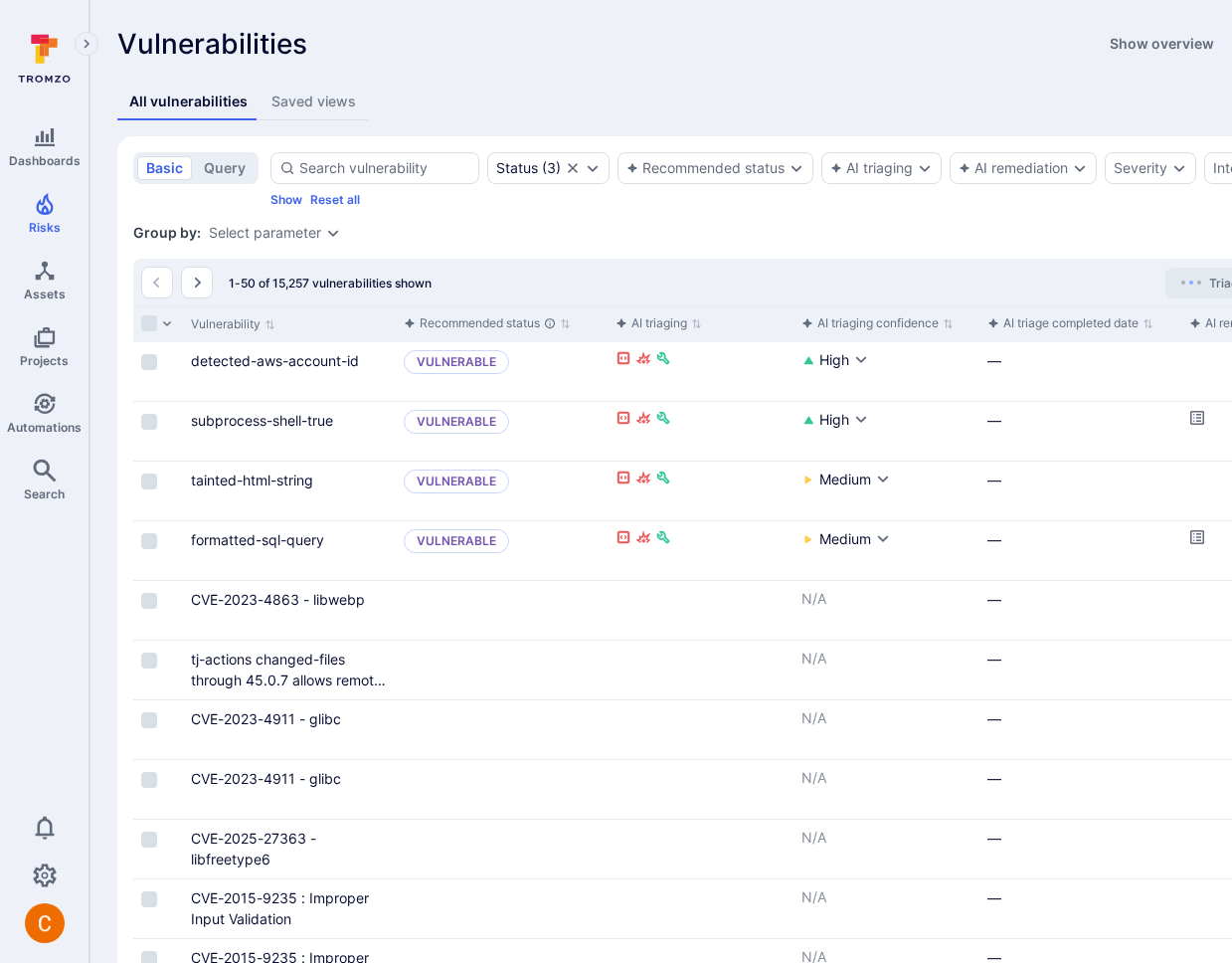 click on "AI remediation" at bounding box center [1245, 323] 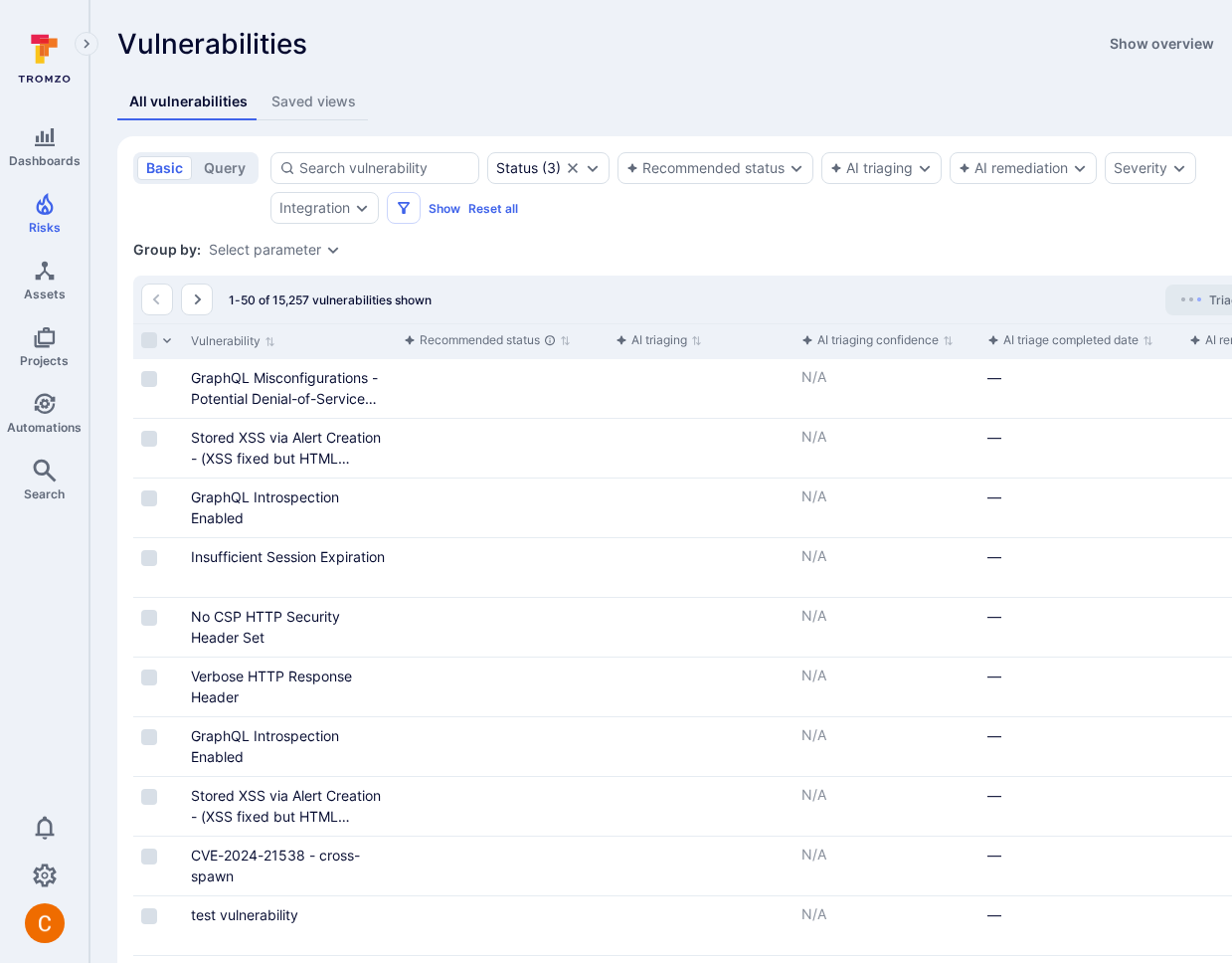 click on "AI remediation" at bounding box center (1245, 340) 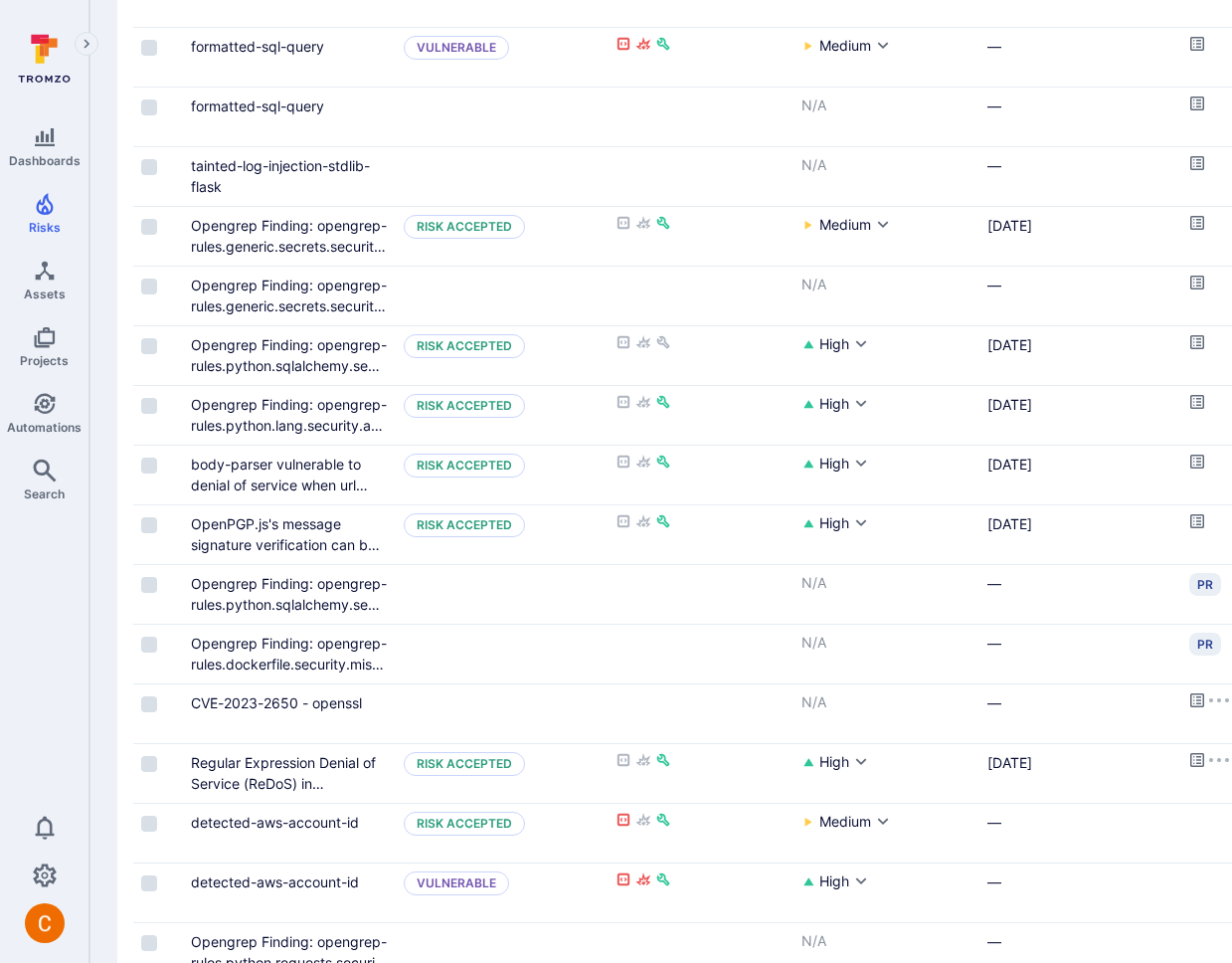 scroll, scrollTop: 518, scrollLeft: 0, axis: vertical 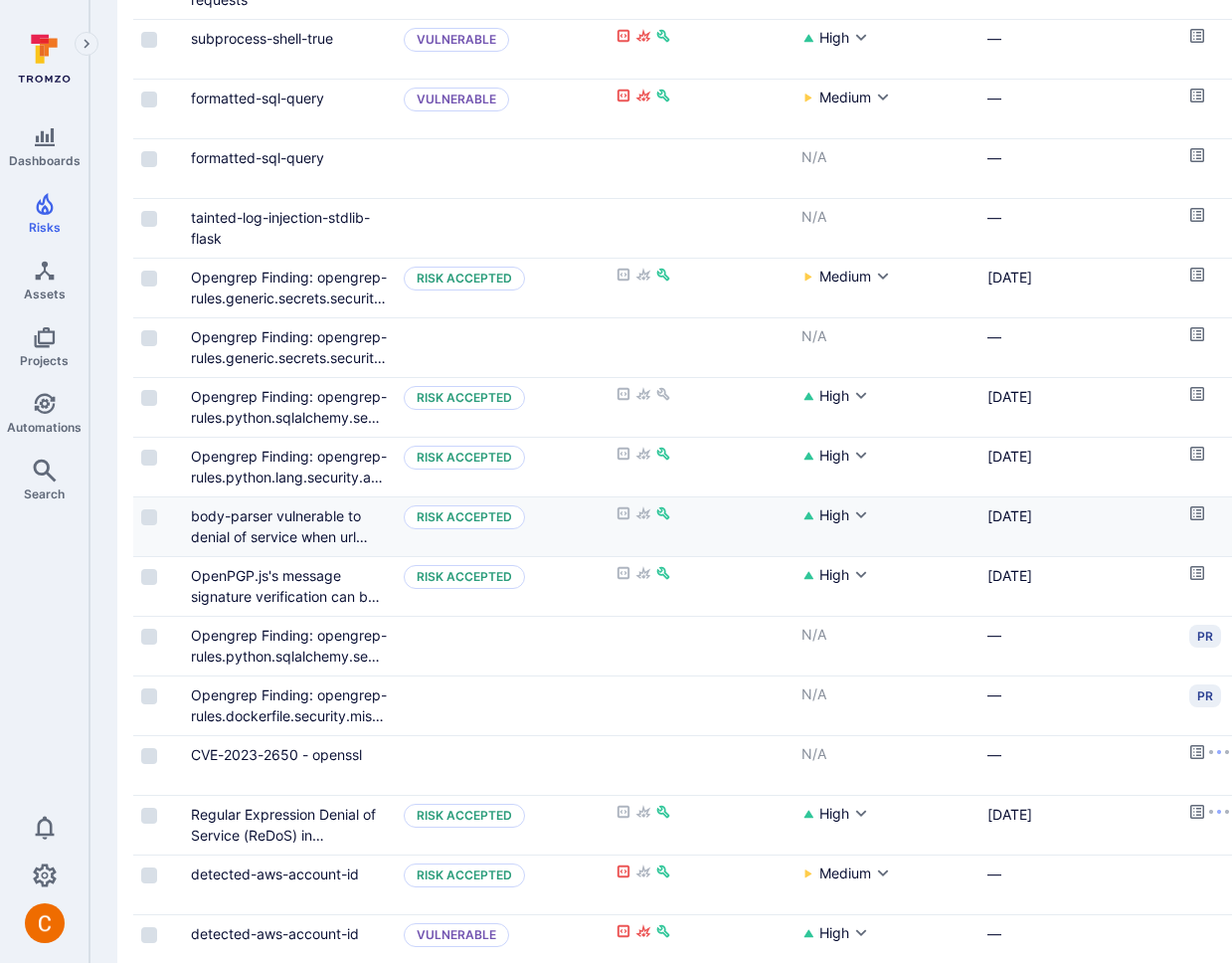 type 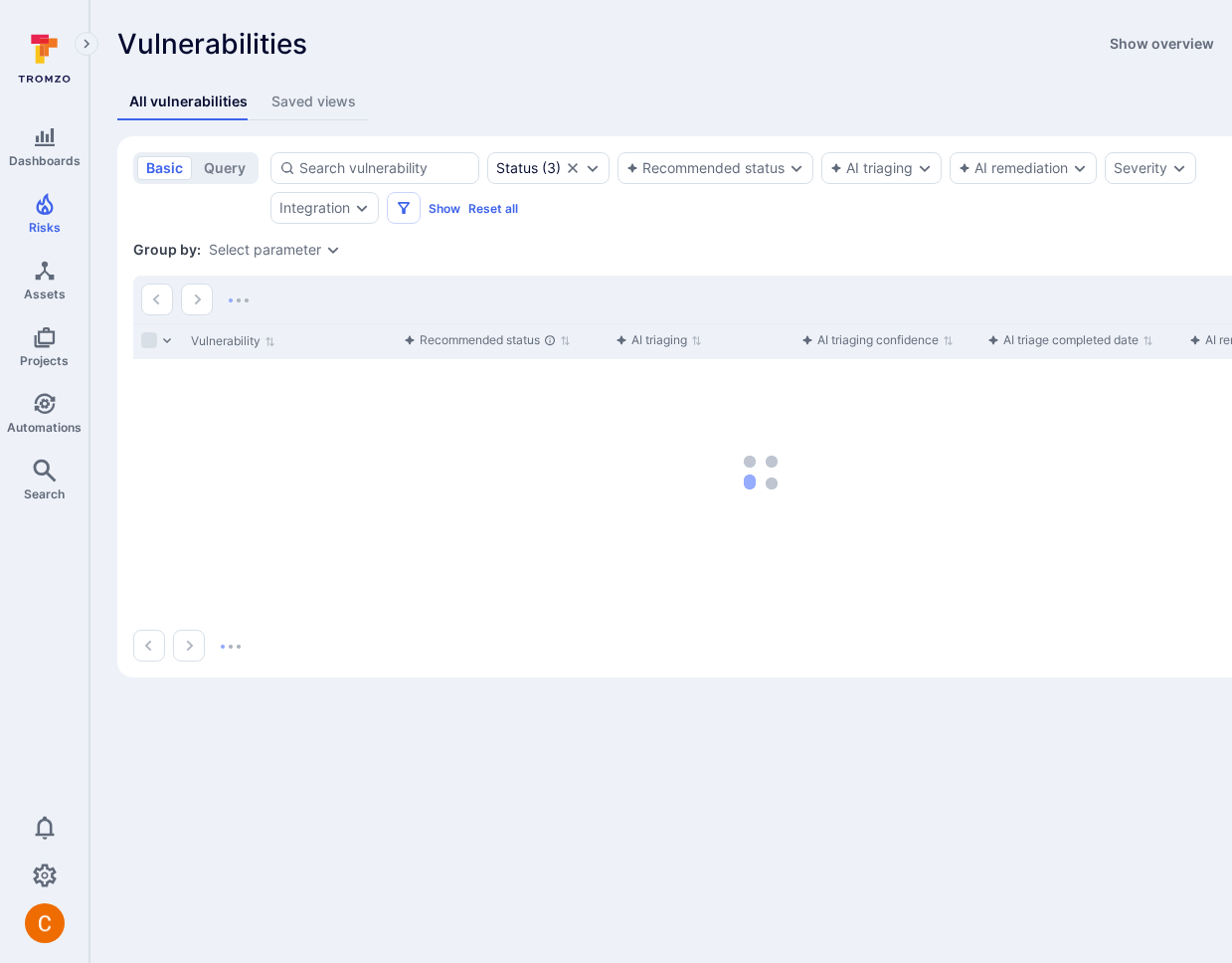 scroll, scrollTop: 0, scrollLeft: 0, axis: both 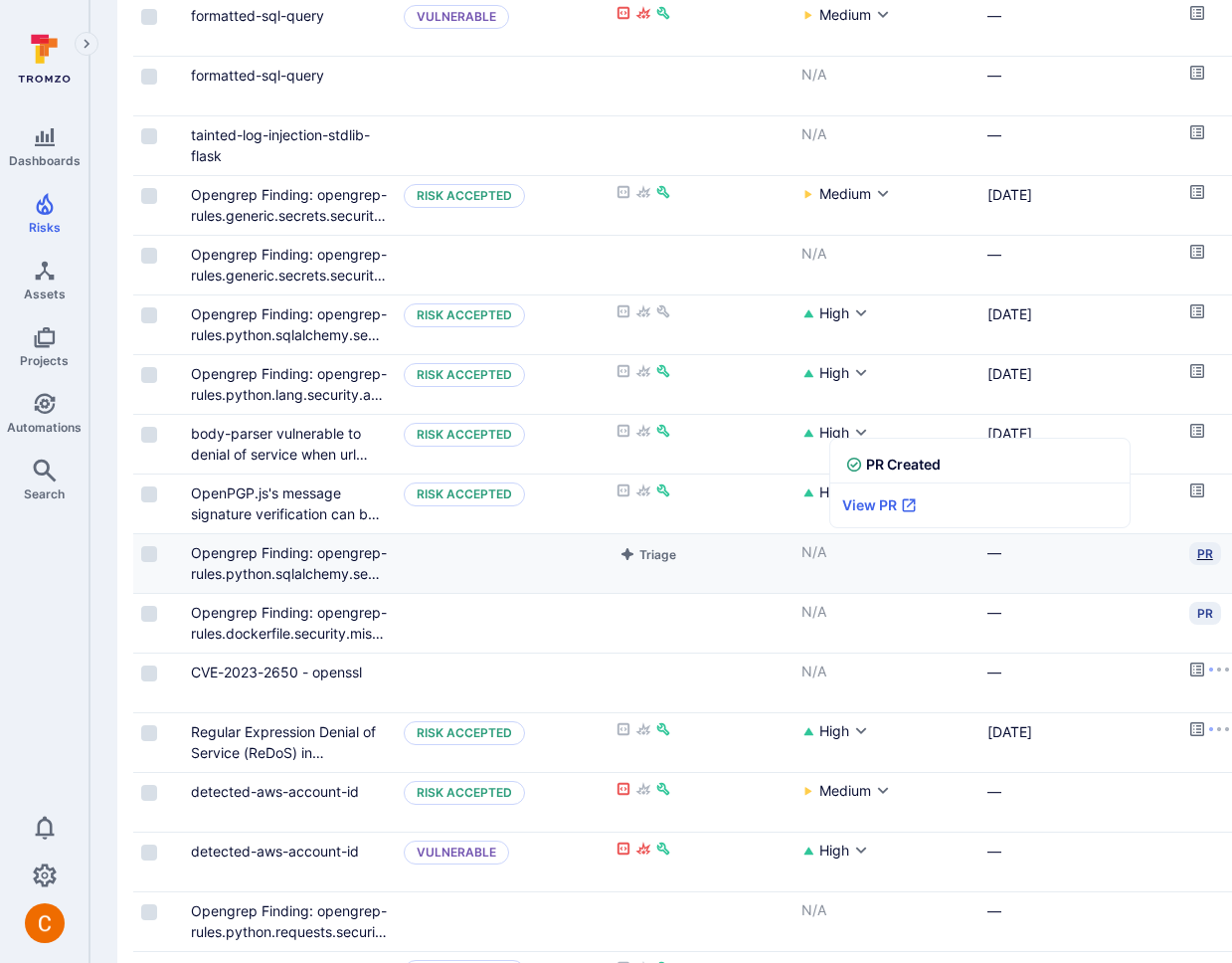 click on "PR" at bounding box center (1205, 553) 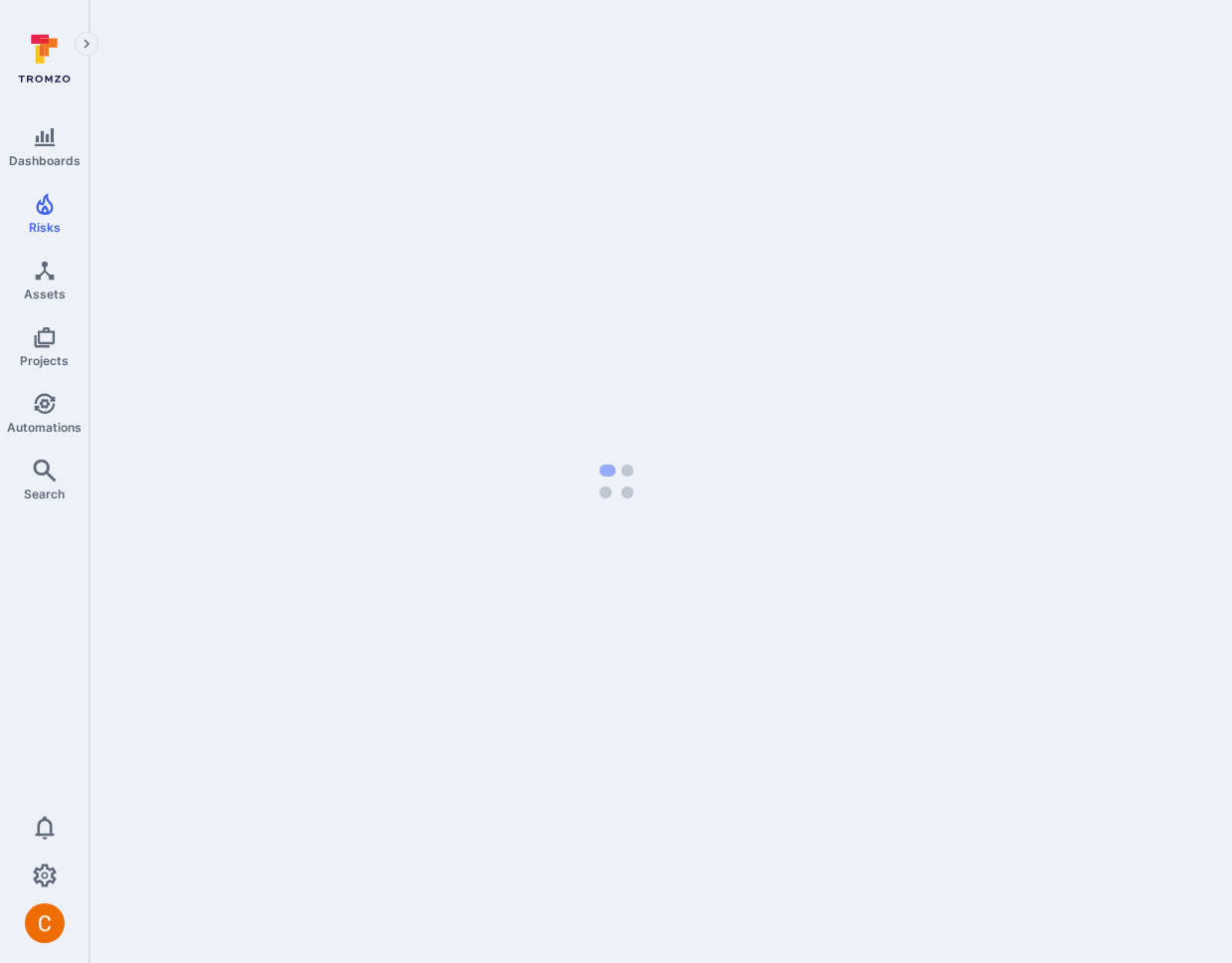scroll, scrollTop: 0, scrollLeft: 0, axis: both 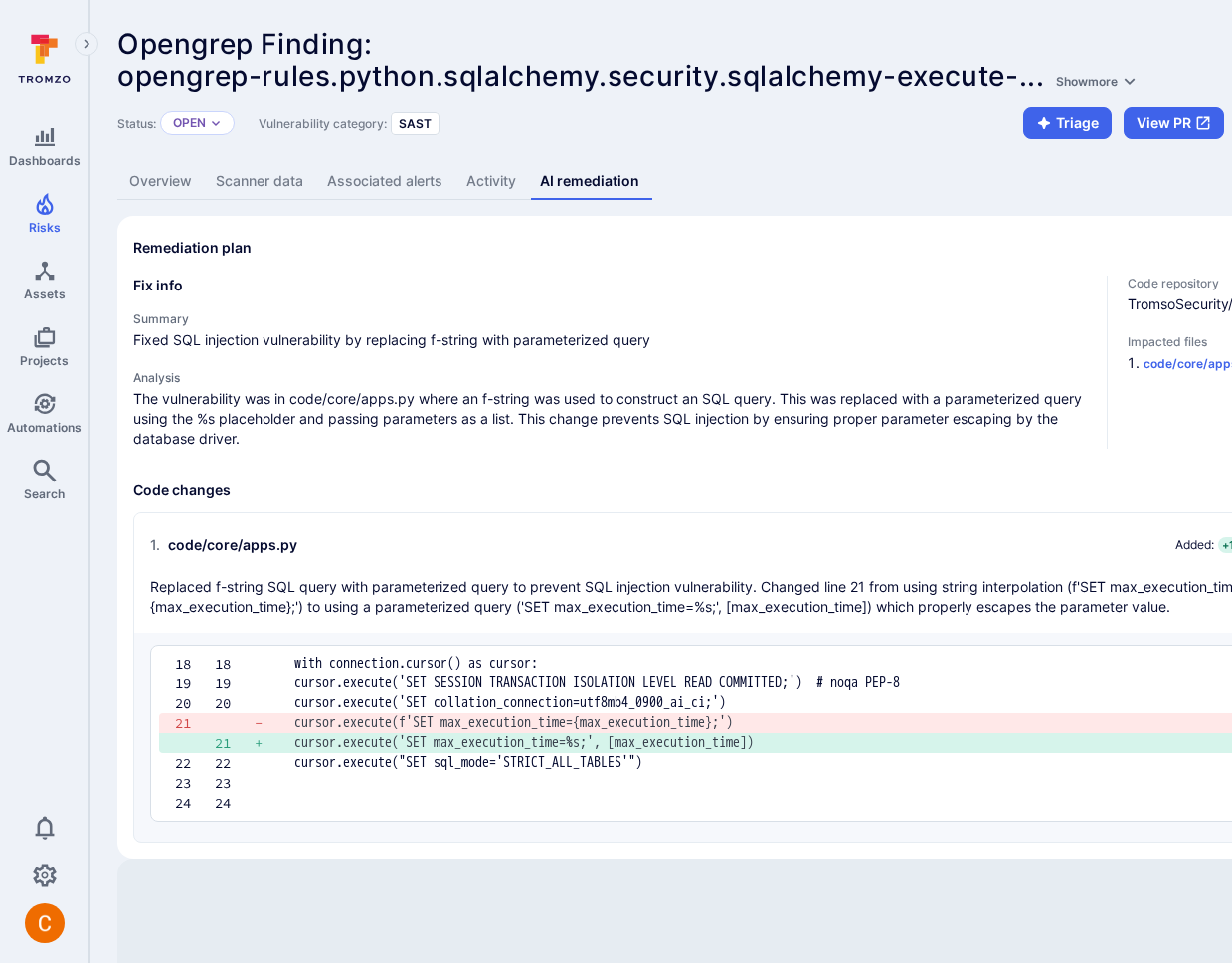 click on "The vulnerability was in code/core/apps.py where an f-string was used to construct an SQL query. This was replaced with a parameterized query using the %s placeholder and passing parameters as a list. This change prevents SQL injection by ensuring proper parameter escaping by the database driver." at bounding box center (612, 419) 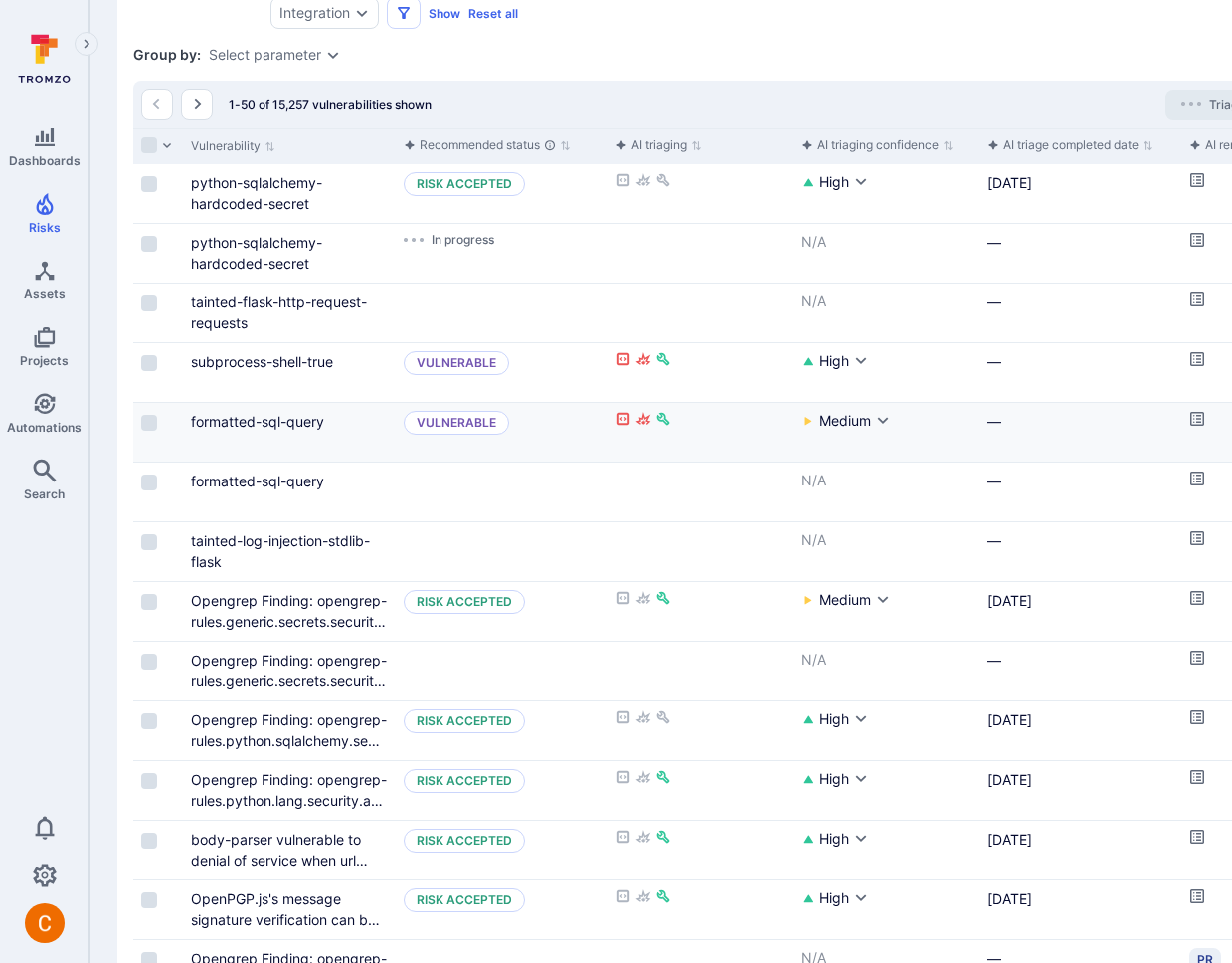 scroll, scrollTop: 277, scrollLeft: 0, axis: vertical 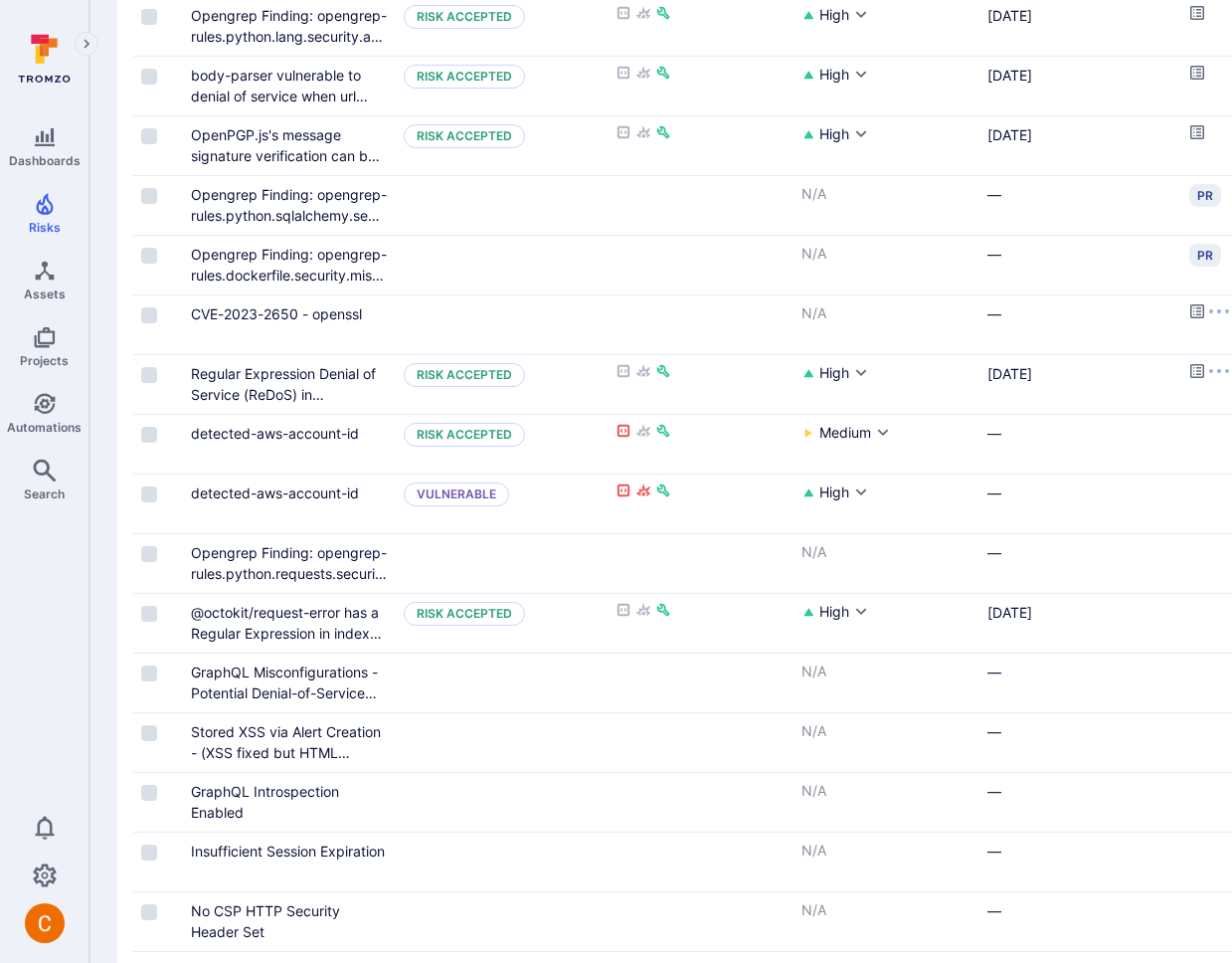 click on "Vulnerabilities Show overview Add vulnerability Unresolved vulnerabilities Days unresolved for / Score 90+  days 90  days 60  days 30  days 6 974 310 0 18 895 574 4 35 2K 668 0 10 5K 4.7K 0 -100  to  -50 -49  to  0 +1  to  +50 +51  to  +100 Score Top integrations by vulnerabilities Critical High Medium Low All vulnerabilities Saved views basic query Status  ( 3 ) Recommended status AI triaging AI remediation Severity Integration Show Reset all Save view Status : open triaged in process Group by: Select parameter 1-50 of 15,257 vulnerabilities shown Triaging in progress Vulnerability Recommended status AI triaging AI triaging confidence AI triage completed date AI remediation   python-sqlalchemy-hardcoded-secret Risk accepted High Jun 17, 2025 python-sqlalchemy-hardcoded-secret In progress N/A  —  tainted-flask-http-request-requests Triage N/A  —  subprocess-shell-true Vulnerable High  —  formatted-sql-query Vulnerable Medium  —  formatted-sql-query Triage N/A  —  tainted-log-injection-stdlib-flask" at bounding box center [761, 754] 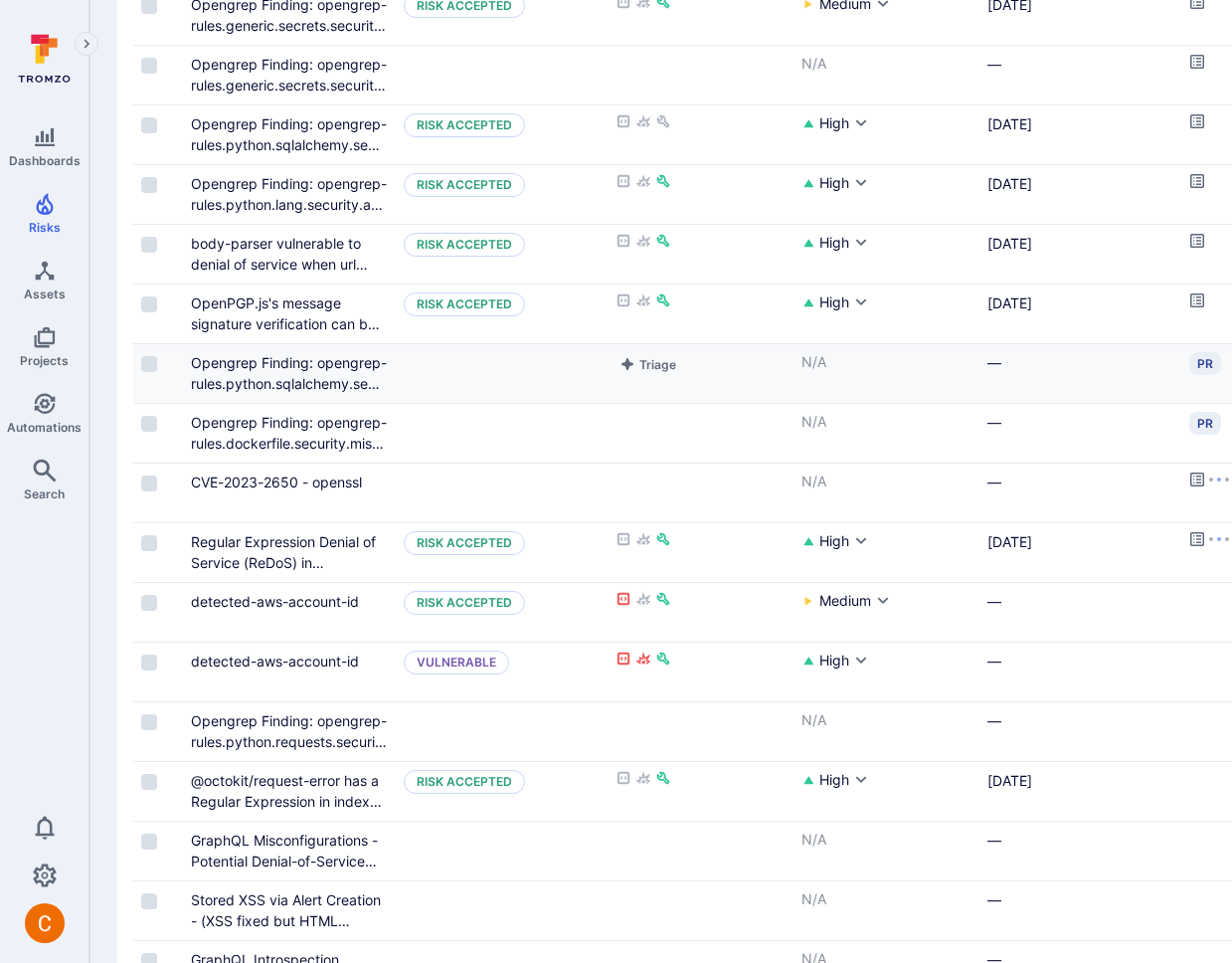 scroll, scrollTop: 634, scrollLeft: 0, axis: vertical 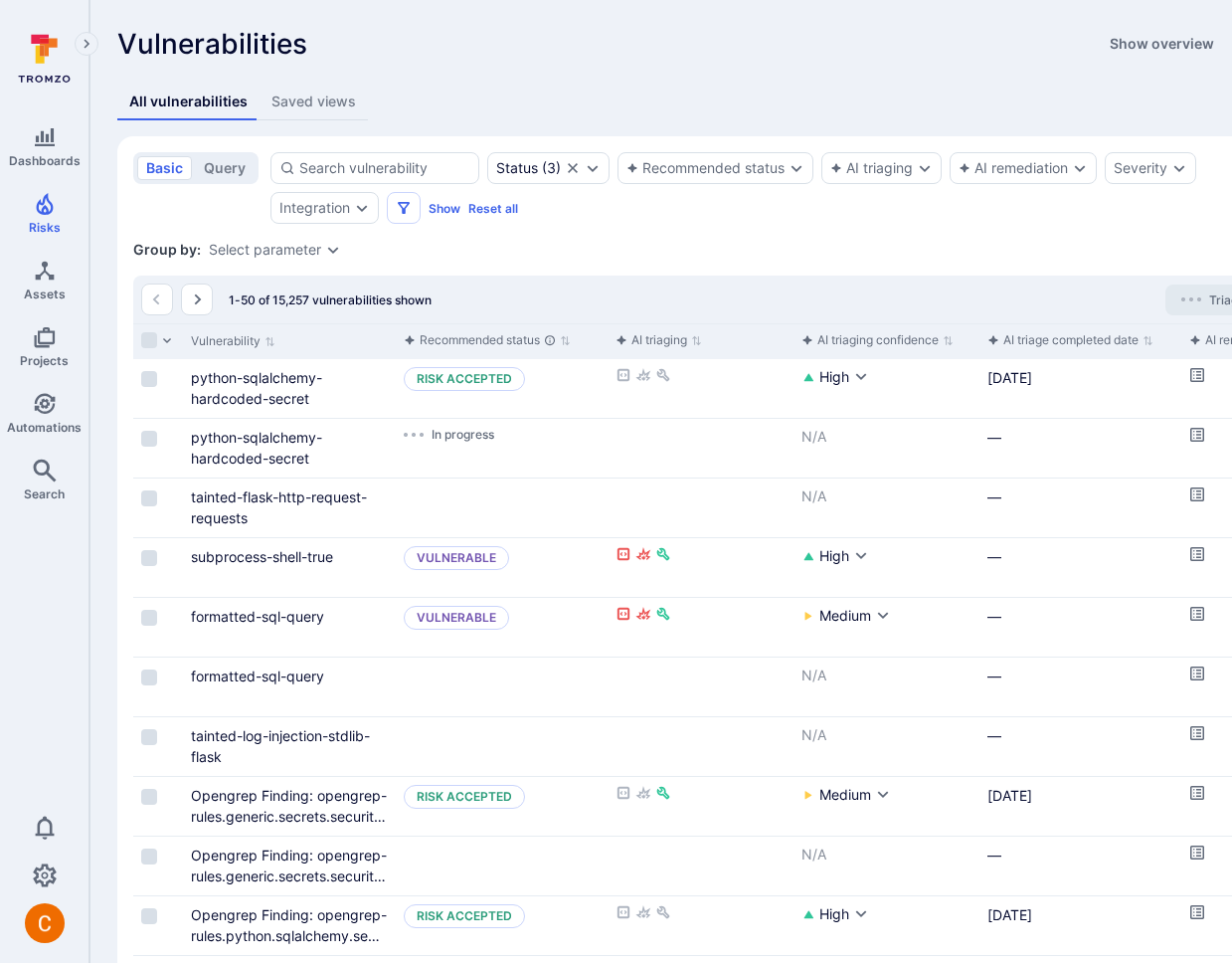 click on "Vulnerabilities Show overview Add vulnerability" at bounding box center (761, 44) 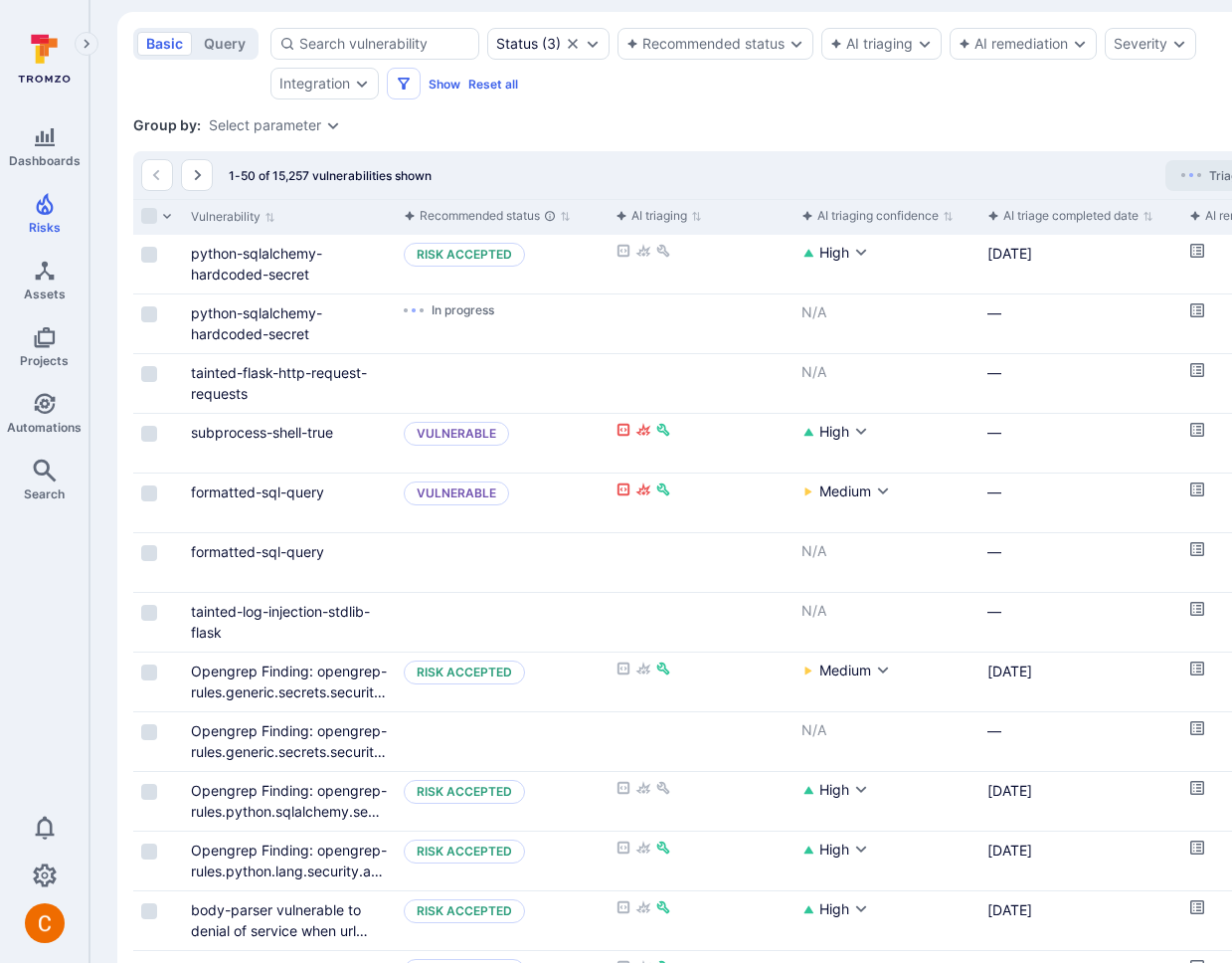scroll, scrollTop: 274, scrollLeft: 0, axis: vertical 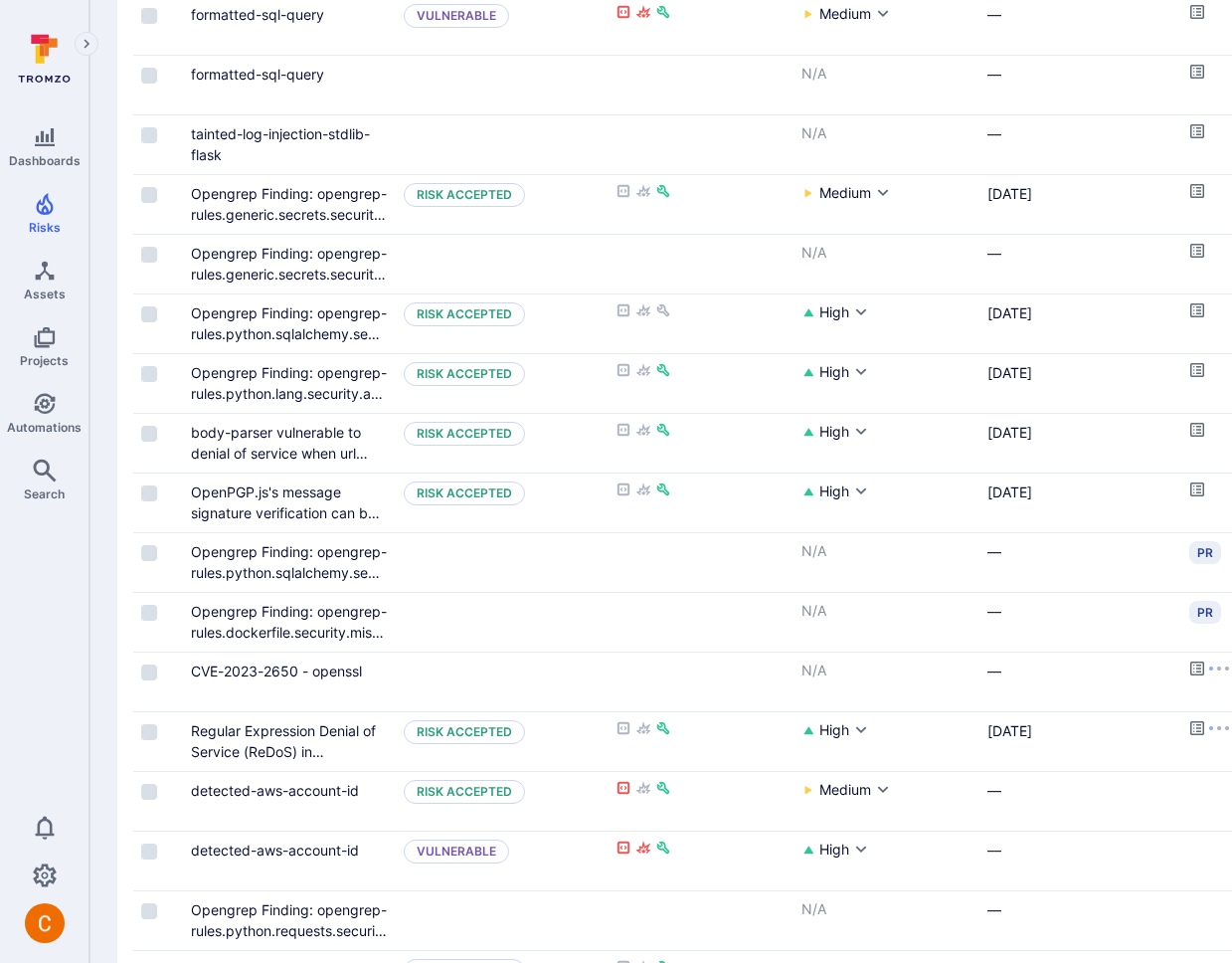 click on "basic query Status  ( 3 ) Recommended status AI triaging AI remediation Severity Integration Show Reset all Save view Status : open triaged in process Group by: Select parameter 1-50 of 15,257 vulnerabilities shown Triaging in progress Vulnerability Recommended status AI triaging AI triaging confidence AI triage completed date AI remediation   python-sqlalchemy-hardcoded-secret Risk accepted High Jun 17, 2025 python-sqlalchemy-hardcoded-secret In progress N/A  —  tainted-flask-http-request-requests Triage N/A  —  subprocess-shell-true Vulnerable High  —  formatted-sql-query Vulnerable Medium  —  formatted-sql-query Triage N/A  —  tainted-log-injection-stdlib-flask Triage N/A  —  Opengrep Finding: opengrep-rules.generic.secrets.security.detected-generic-secret Risk accepted Medium Jul 14, 2025 Opengrep Finding: opengrep-rules.generic.secrets.security.detected-google-oauth-url Triage N/A  —  Opengrep Finding: opengrep-rules.python.sqlalchemy.security.sqlalchemy-execute-raw-query Risk accepted High" at bounding box center (761, 1166) 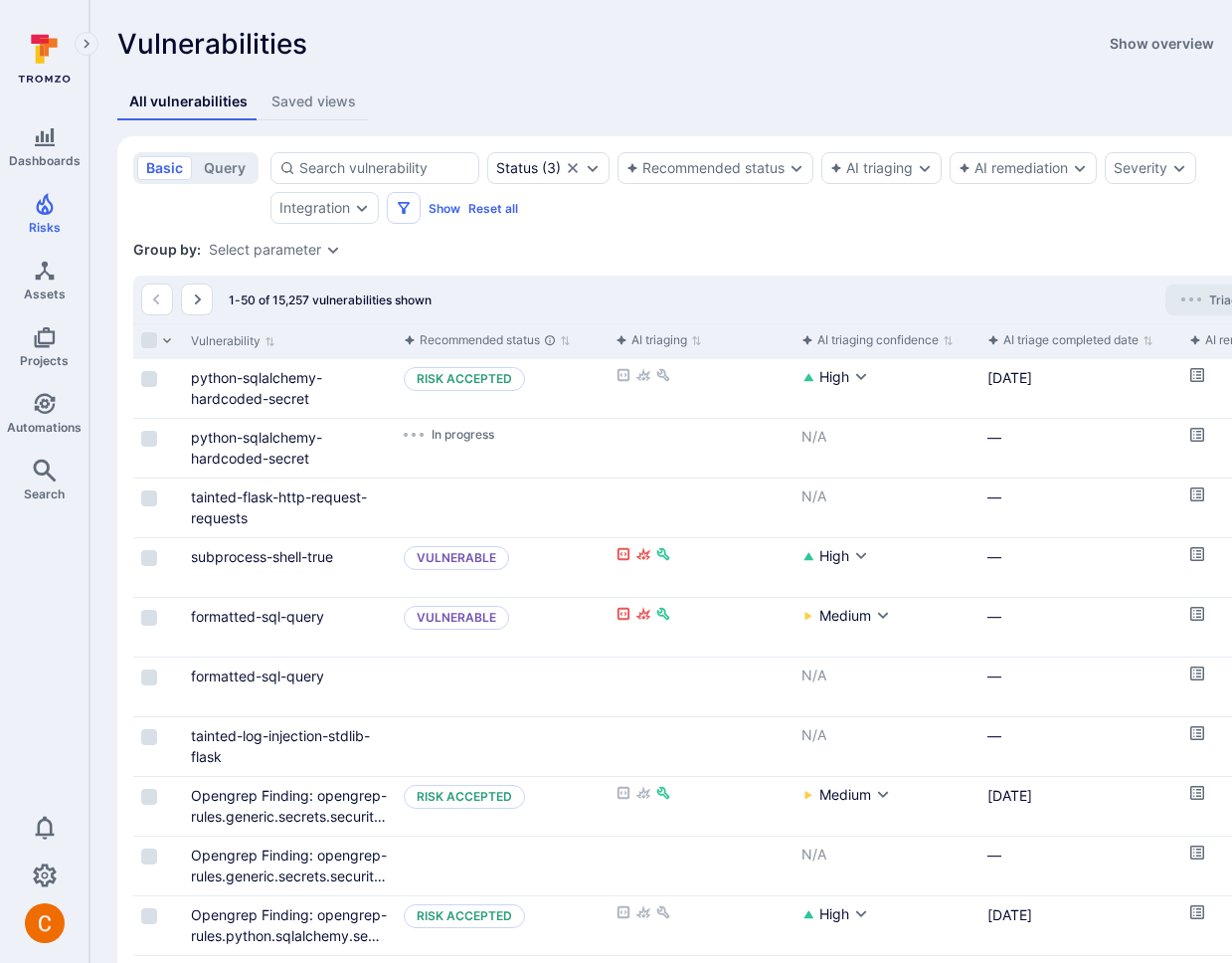 scroll, scrollTop: 435, scrollLeft: 0, axis: vertical 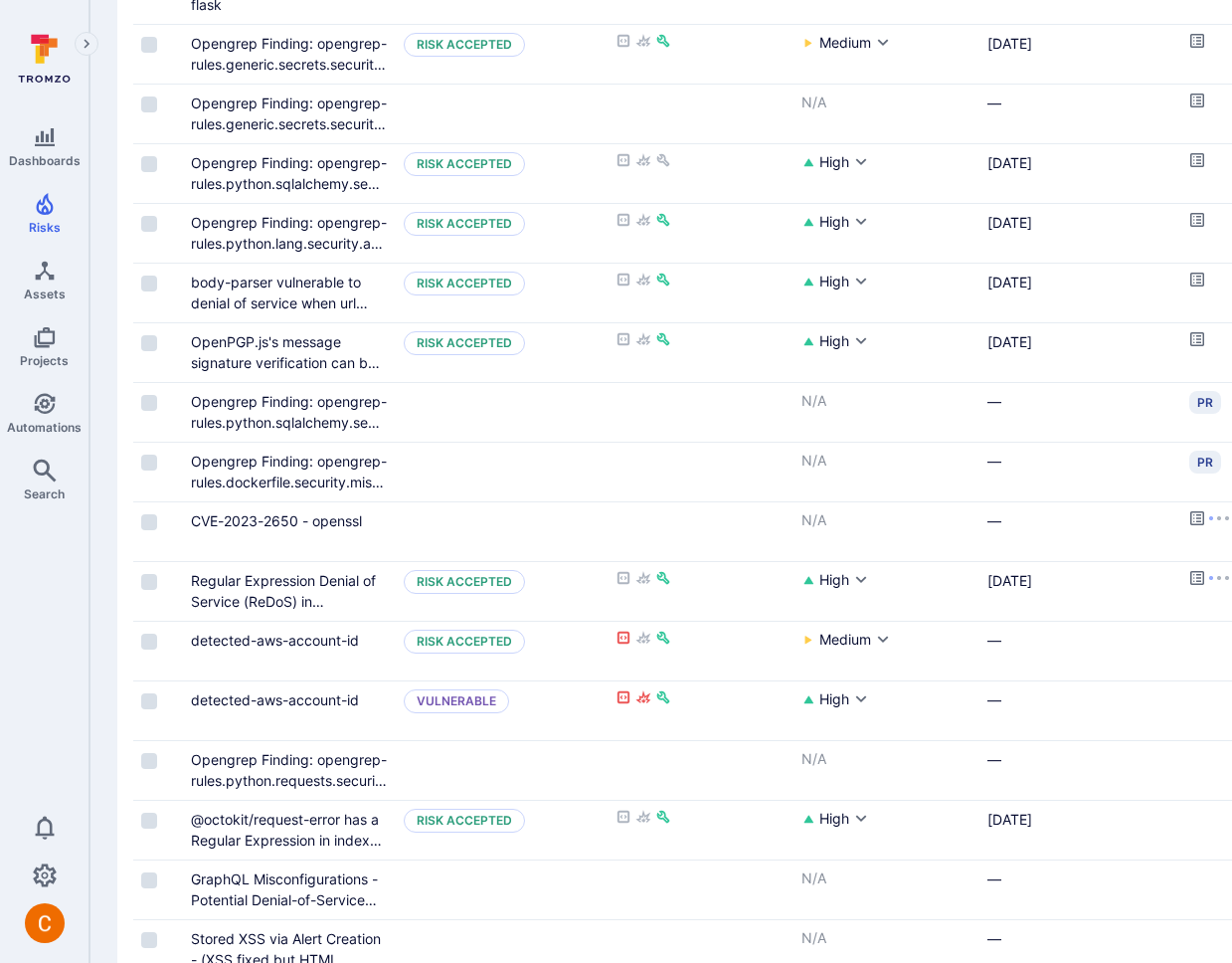 click on "basic query Status  ( 3 ) Recommended status AI triaging AI remediation Severity Integration Show Reset all Save view Status : open triaged in process Group by: Select parameter 1-50 of 15,257 vulnerabilities shown Triaging in progress Vulnerability Recommended status AI triaging AI triaging confidence AI triage completed date AI remediation   python-sqlalchemy-hardcoded-secret Risk accepted High Jun 17, 2025 python-sqlalchemy-hardcoded-secret In progress N/A  —  tainted-flask-http-request-requests Triage N/A  —  subprocess-shell-true Vulnerable High  —  formatted-sql-query Vulnerable Medium  —  formatted-sql-query Triage N/A  —  tainted-log-injection-stdlib-flask Triage N/A  —  Opengrep Finding: opengrep-rules.generic.secrets.security.detected-generic-secret Risk accepted Medium Jul 14, 2025 Opengrep Finding: opengrep-rules.generic.secrets.security.detected-google-oauth-url Triage N/A  —  Opengrep Finding: opengrep-rules.python.sqlalchemy.security.sqlalchemy-execute-raw-query Risk accepted High" at bounding box center (761, 1016) 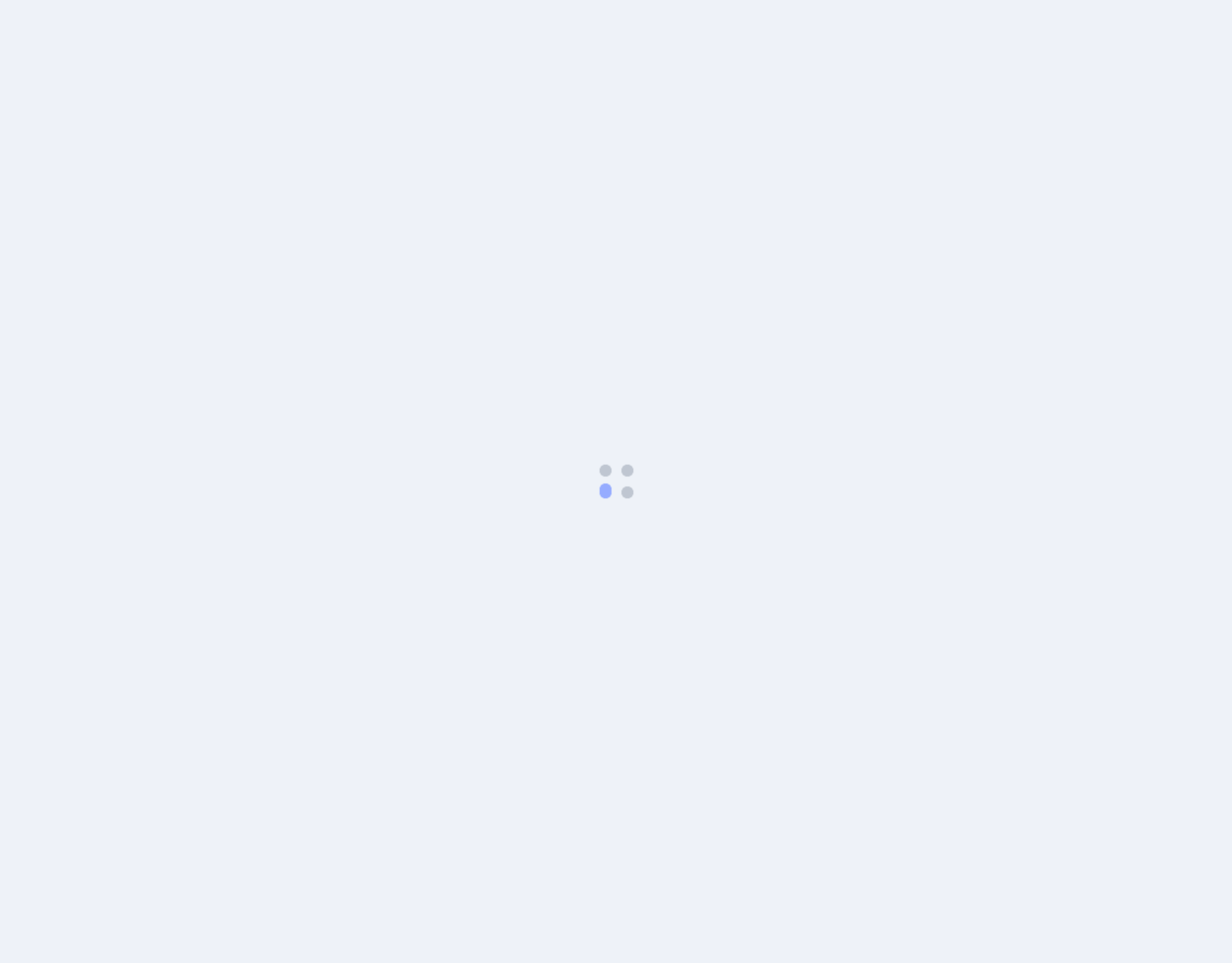 scroll, scrollTop: 0, scrollLeft: 0, axis: both 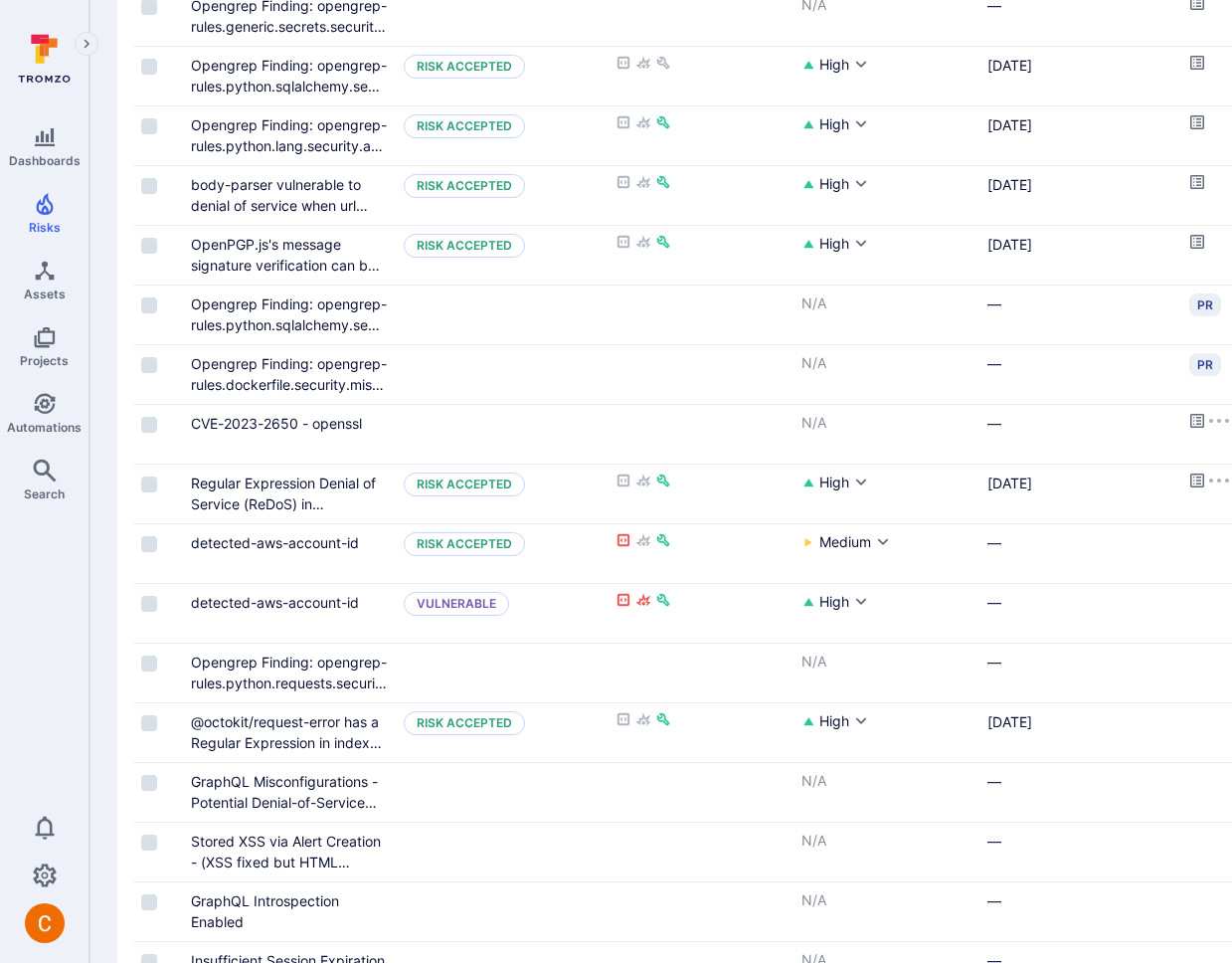 click on "basic query Status  ( 3 ) Recommended status AI triaging AI remediation Severity Integration Show Reset all Save view Status : open triaged in process Group by: Select parameter 1-50 of 15,257 vulnerabilities shown Triaging in progress Vulnerability Recommended status AI triaging AI triaging confidence AI triage completed date AI remediation   python-sqlalchemy-hardcoded-secret Risk accepted High Jun 17, 2025 python-sqlalchemy-hardcoded-secret In progress N/A  —  tainted-flask-http-request-requests Triage N/A  —  subprocess-shell-true Vulnerable High  —  formatted-sql-query Vulnerable Medium  —  formatted-sql-query Triage N/A  —  tainted-log-injection-stdlib-flask Triage N/A  —  Opengrep Finding: opengrep-rules.generic.secrets.security.detected-generic-secret Risk accepted Medium Jul 14, 2025 Opengrep Finding: opengrep-rules.generic.secrets.security.detected-google-oauth-url Triage N/A  —  Opengrep Finding: opengrep-rules.python.sqlalchemy.security.sqlalchemy-execute-raw-query Risk accepted High" at bounding box center (761, 918) 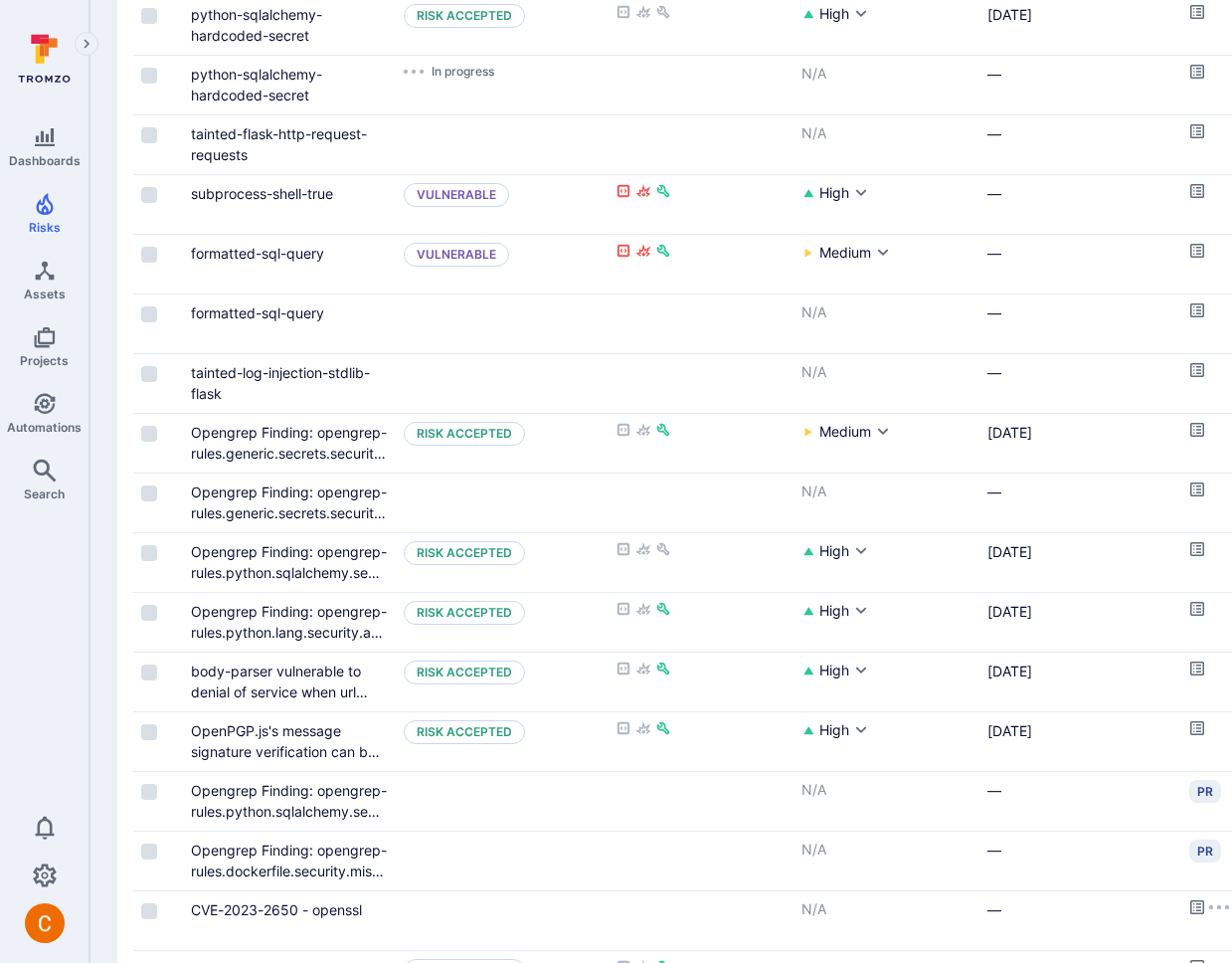 scroll, scrollTop: 411, scrollLeft: 0, axis: vertical 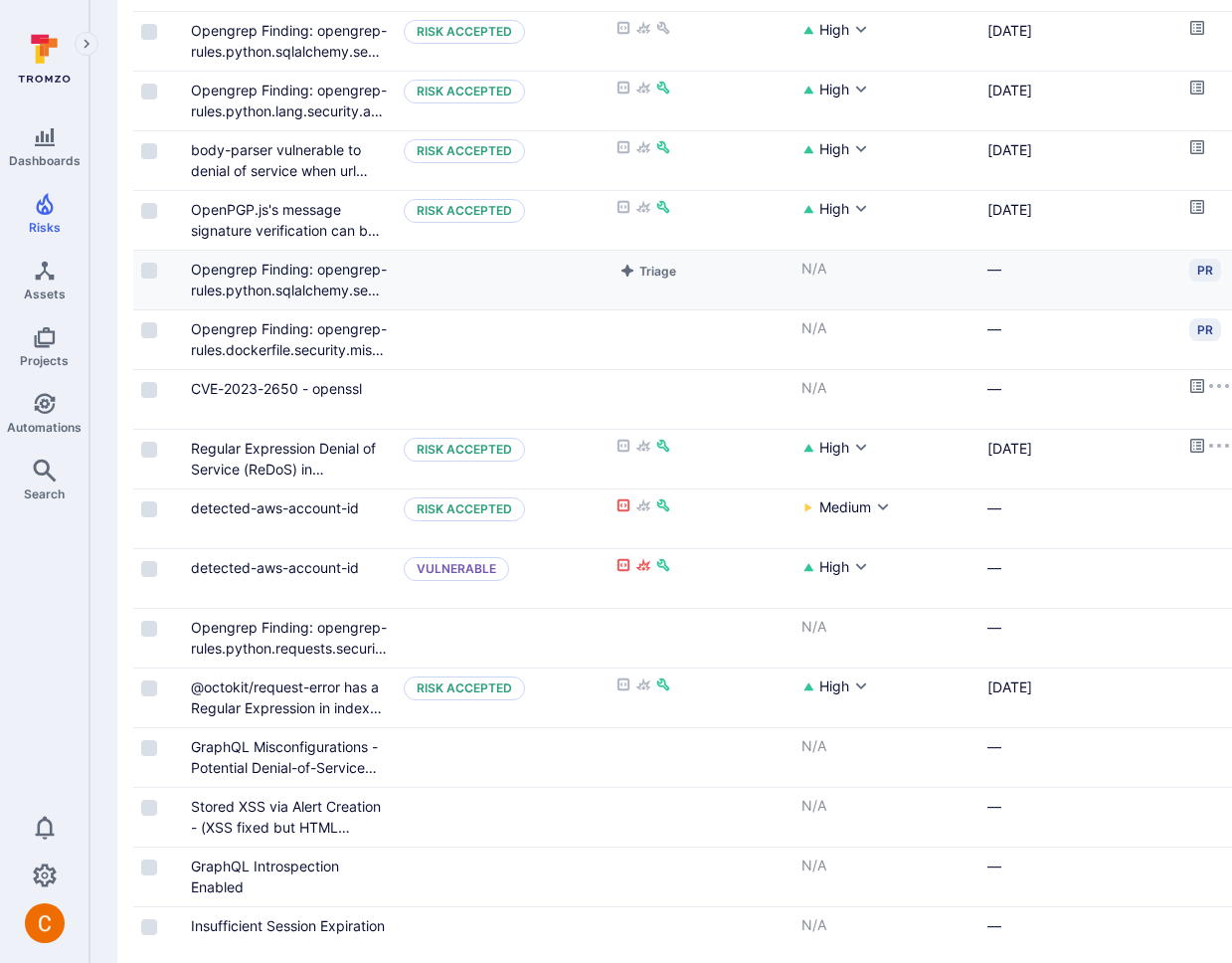 click on "PR" at bounding box center [1261, 280] 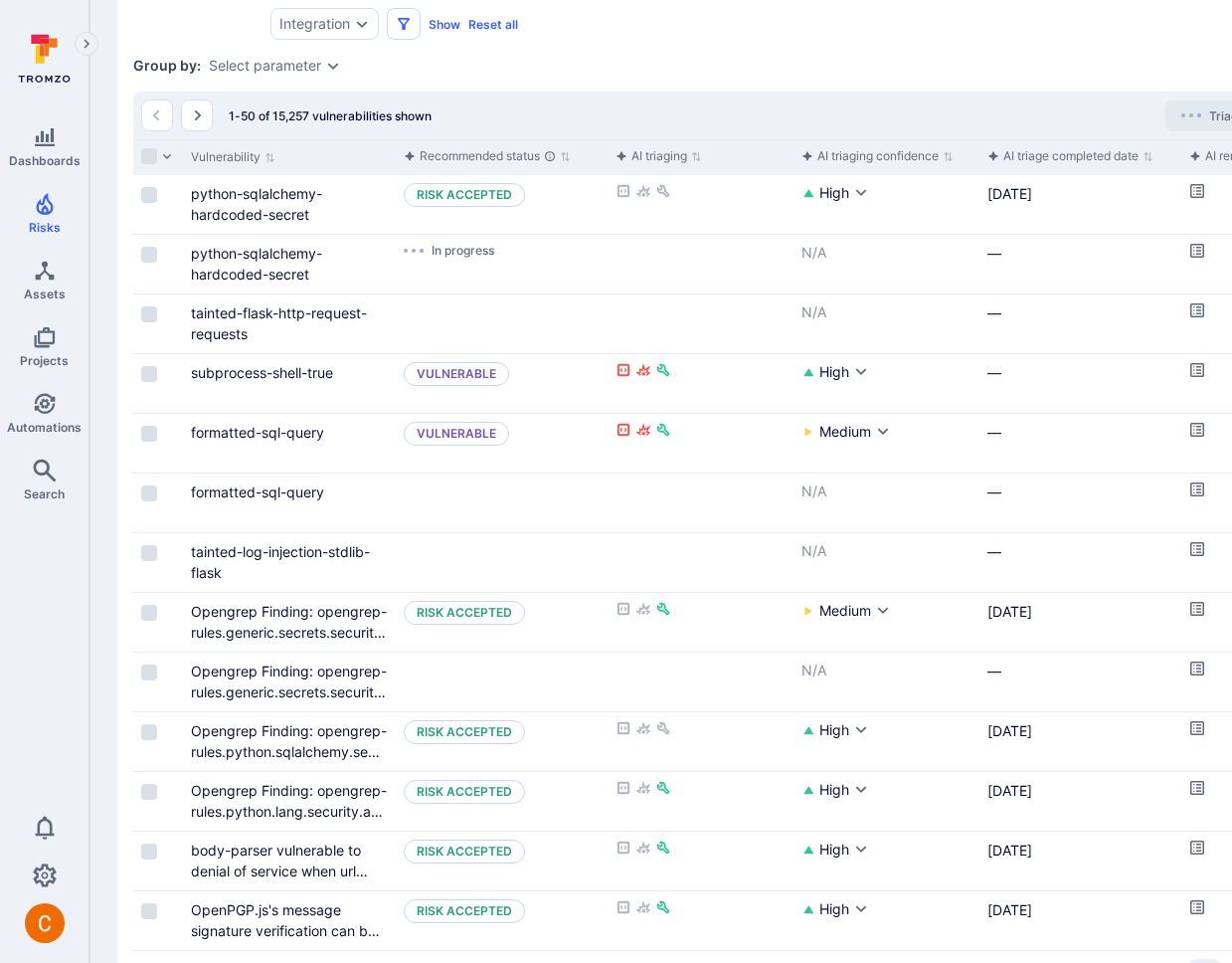 scroll, scrollTop: 0, scrollLeft: 0, axis: both 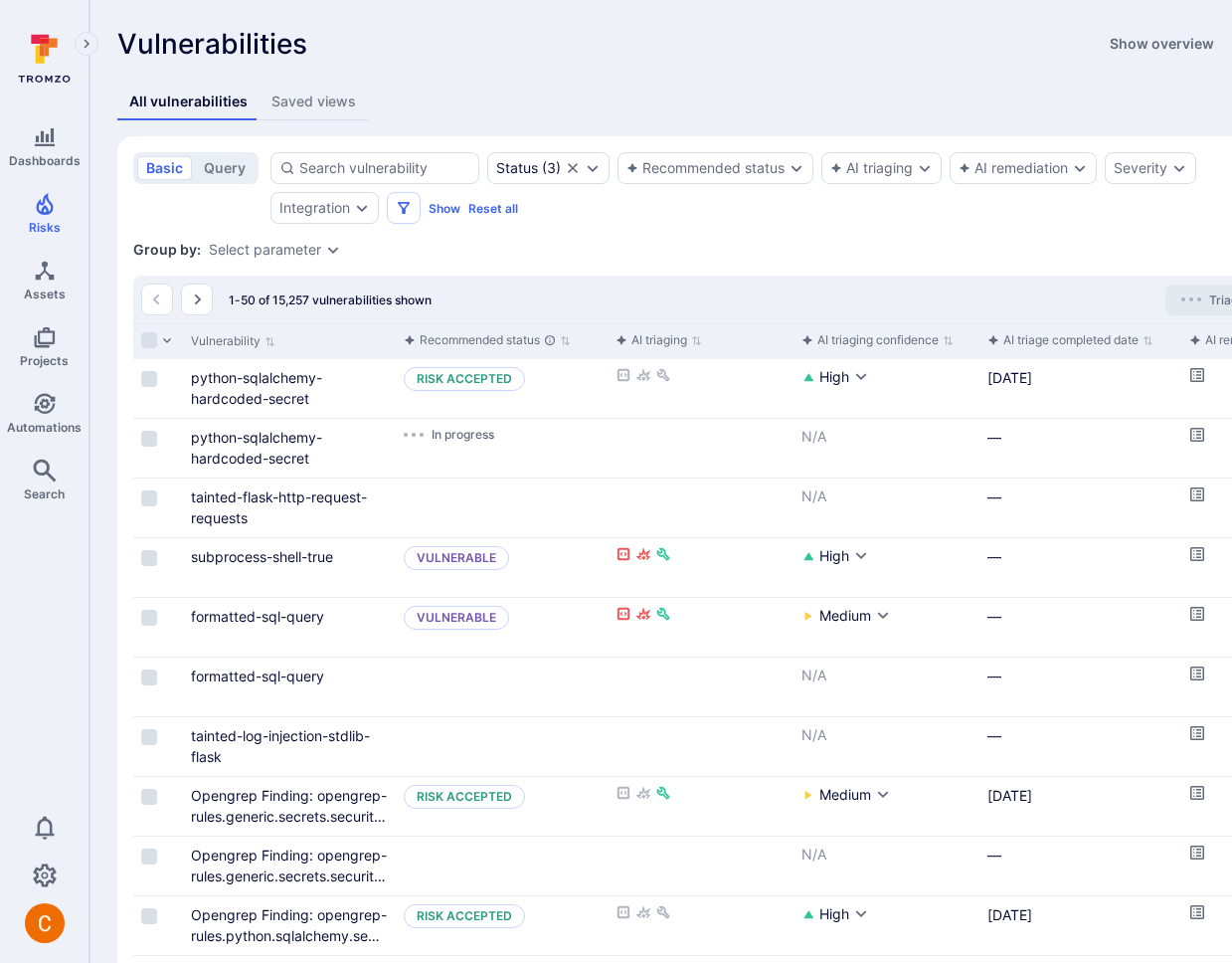 click 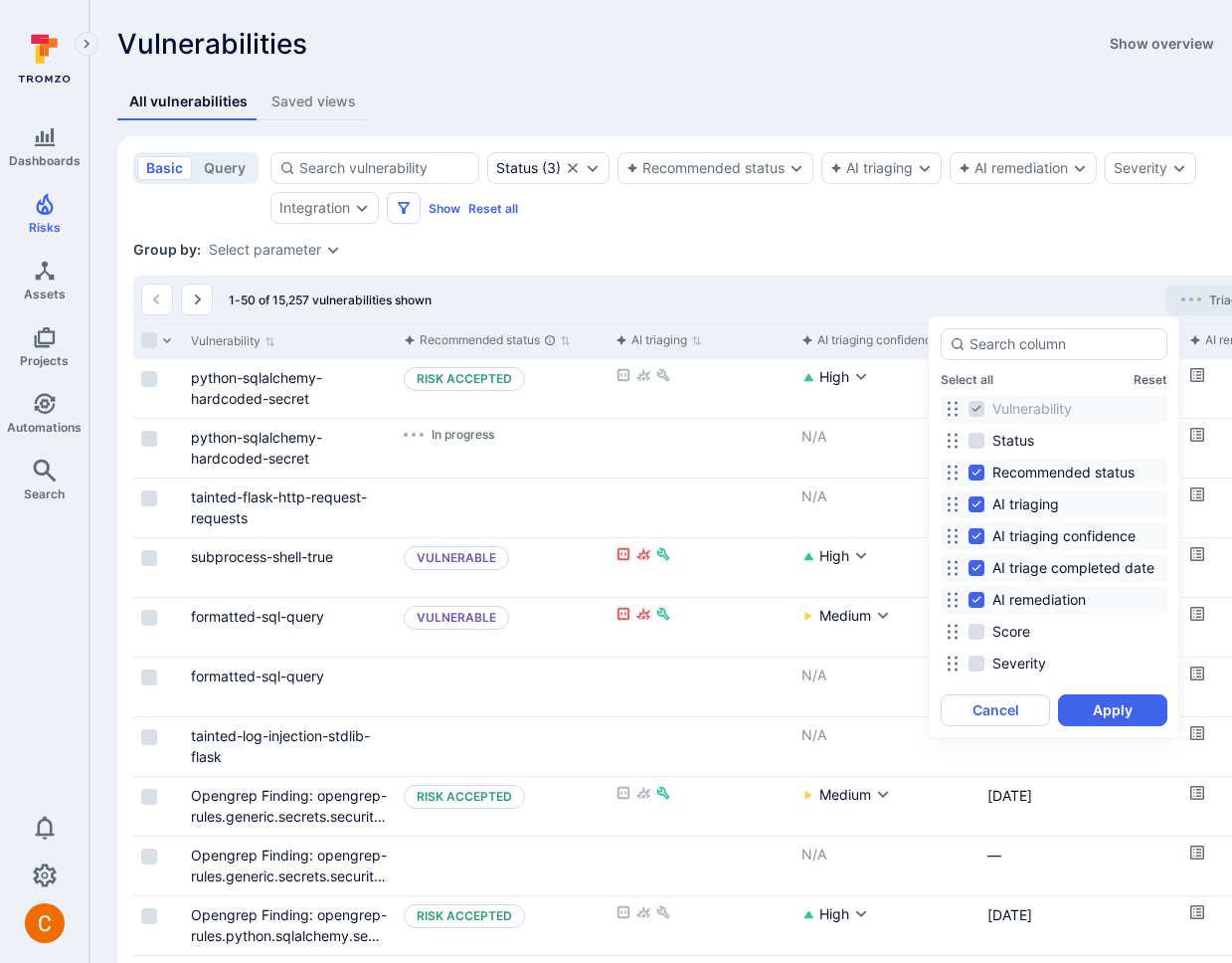 click on "Recommended status" at bounding box center (1063, 473) 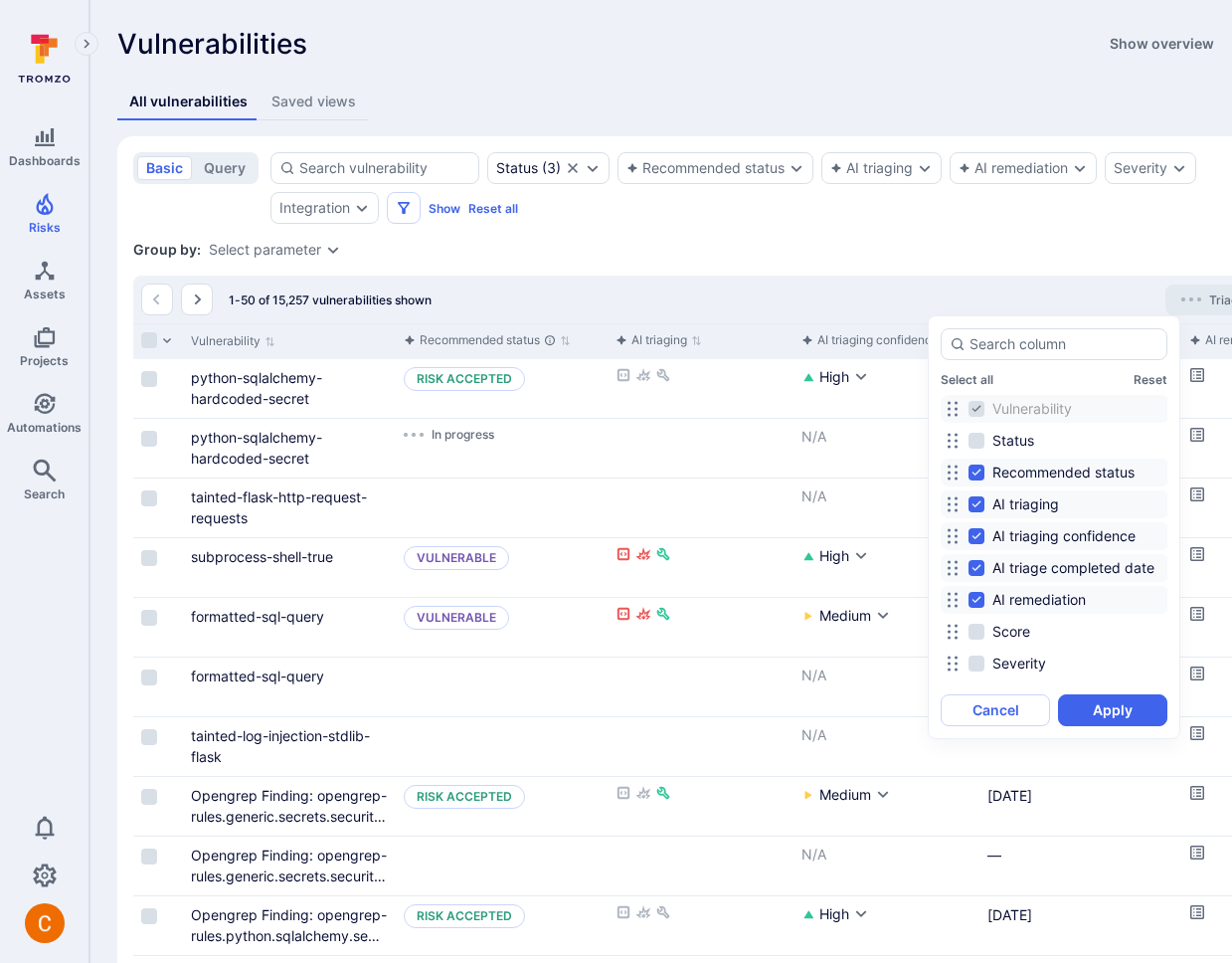 click on "Recommended status" at bounding box center [976, 473] 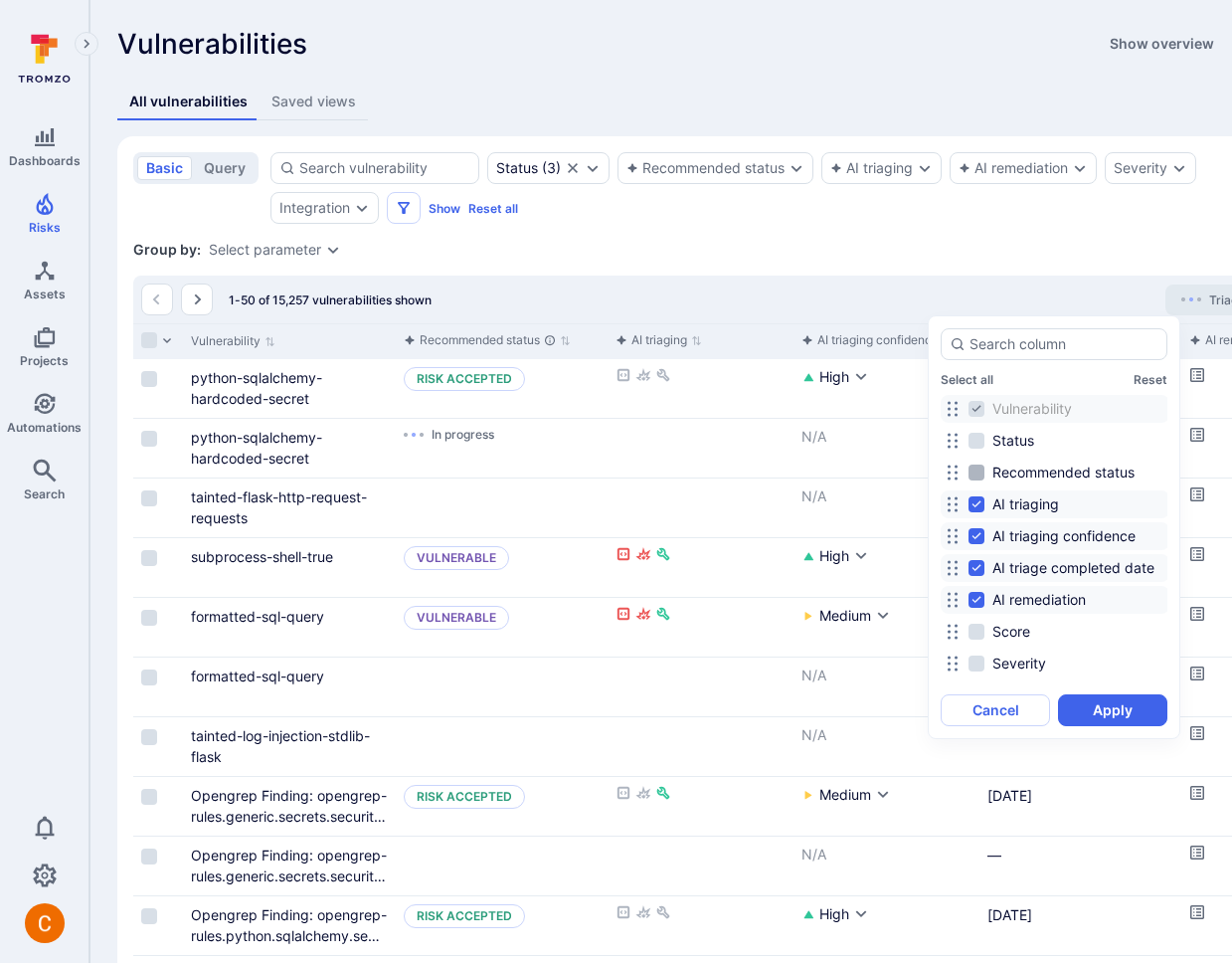 click on "Recommended status" at bounding box center [1063, 473] 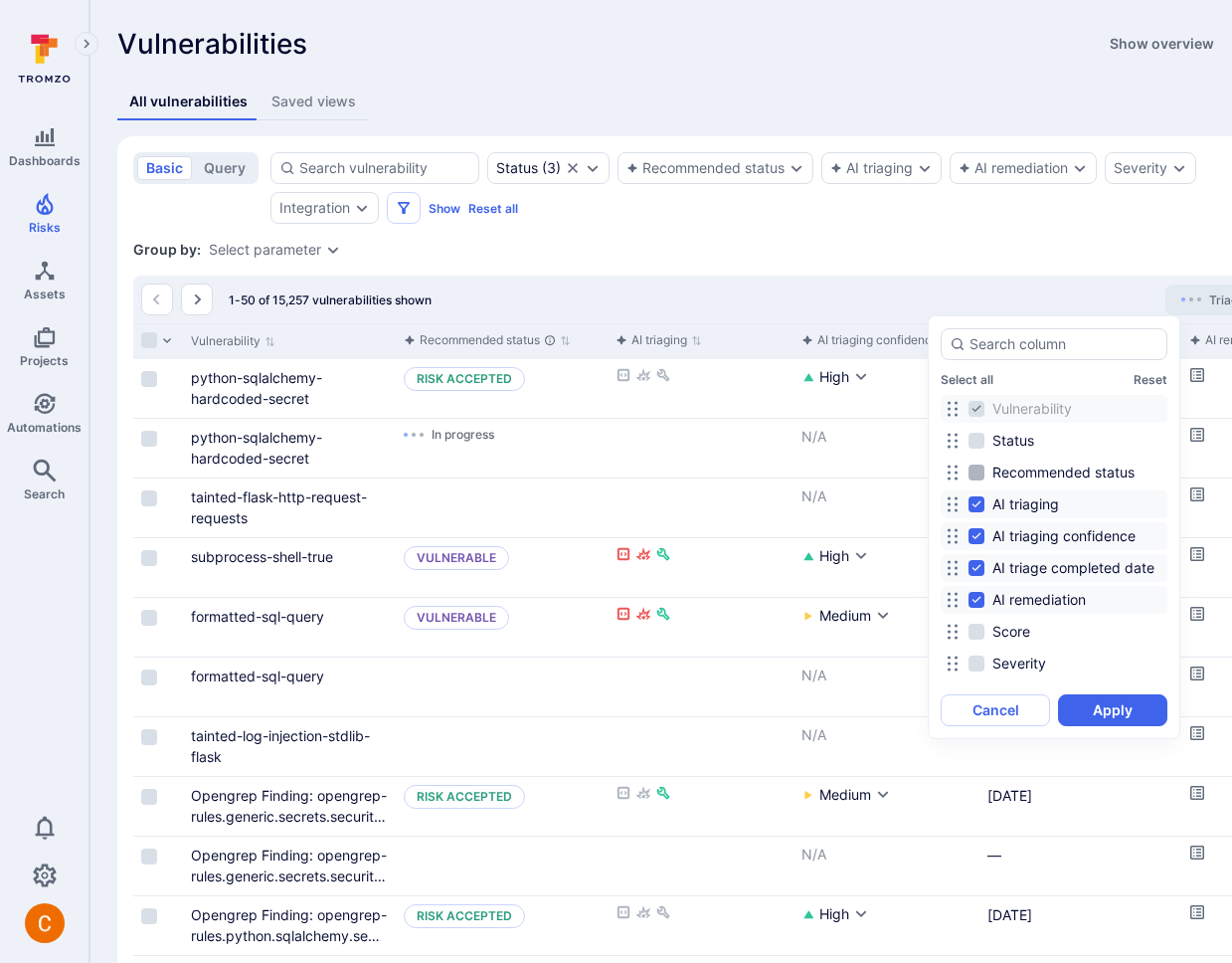 click on "Recommended status" at bounding box center (976, 473) 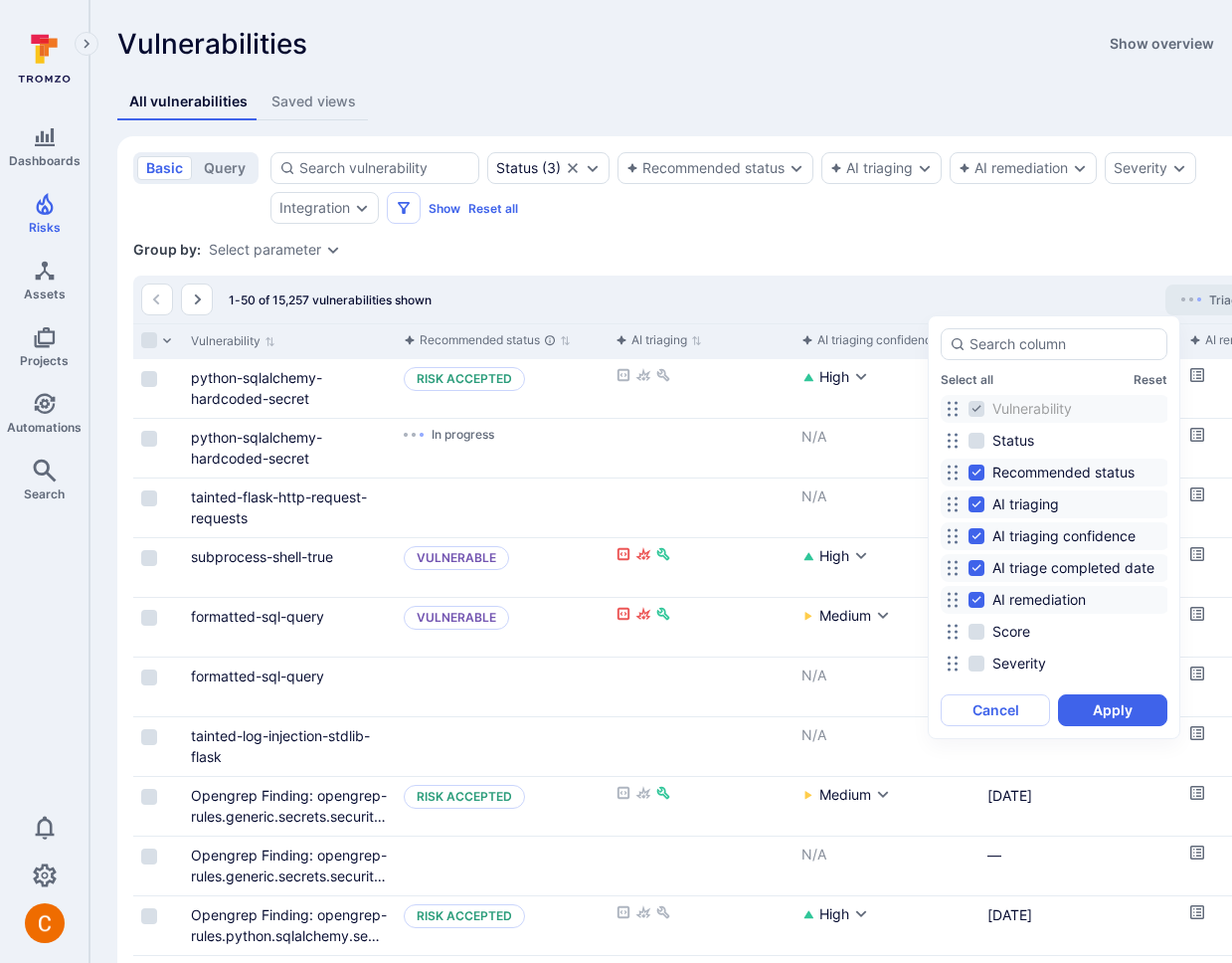 click on "AI triaging confidence" at bounding box center (1064, 536) 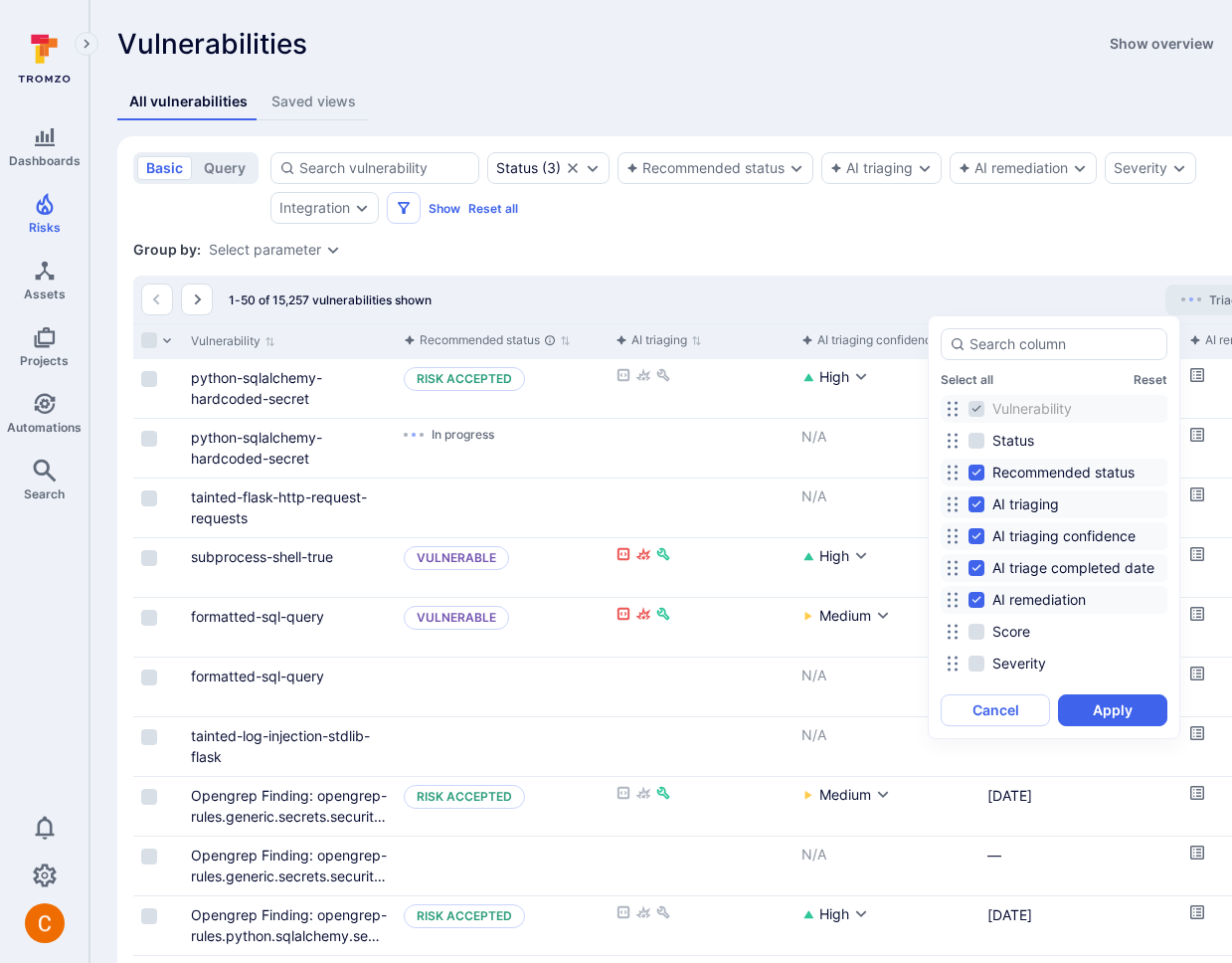 click on "AI triaging confidence" at bounding box center [976, 536] 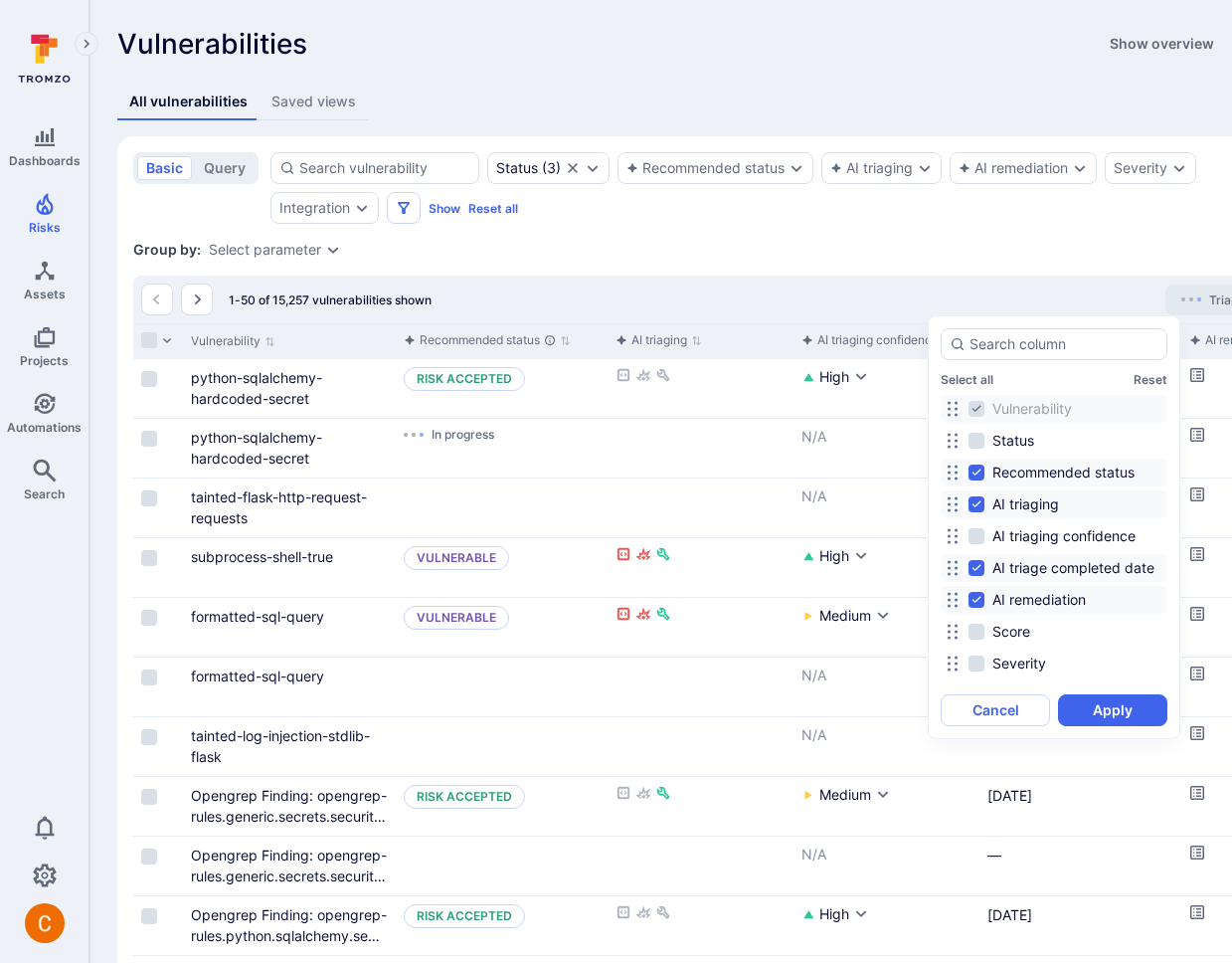 click on "AI triage completed date" at bounding box center [1073, 568] 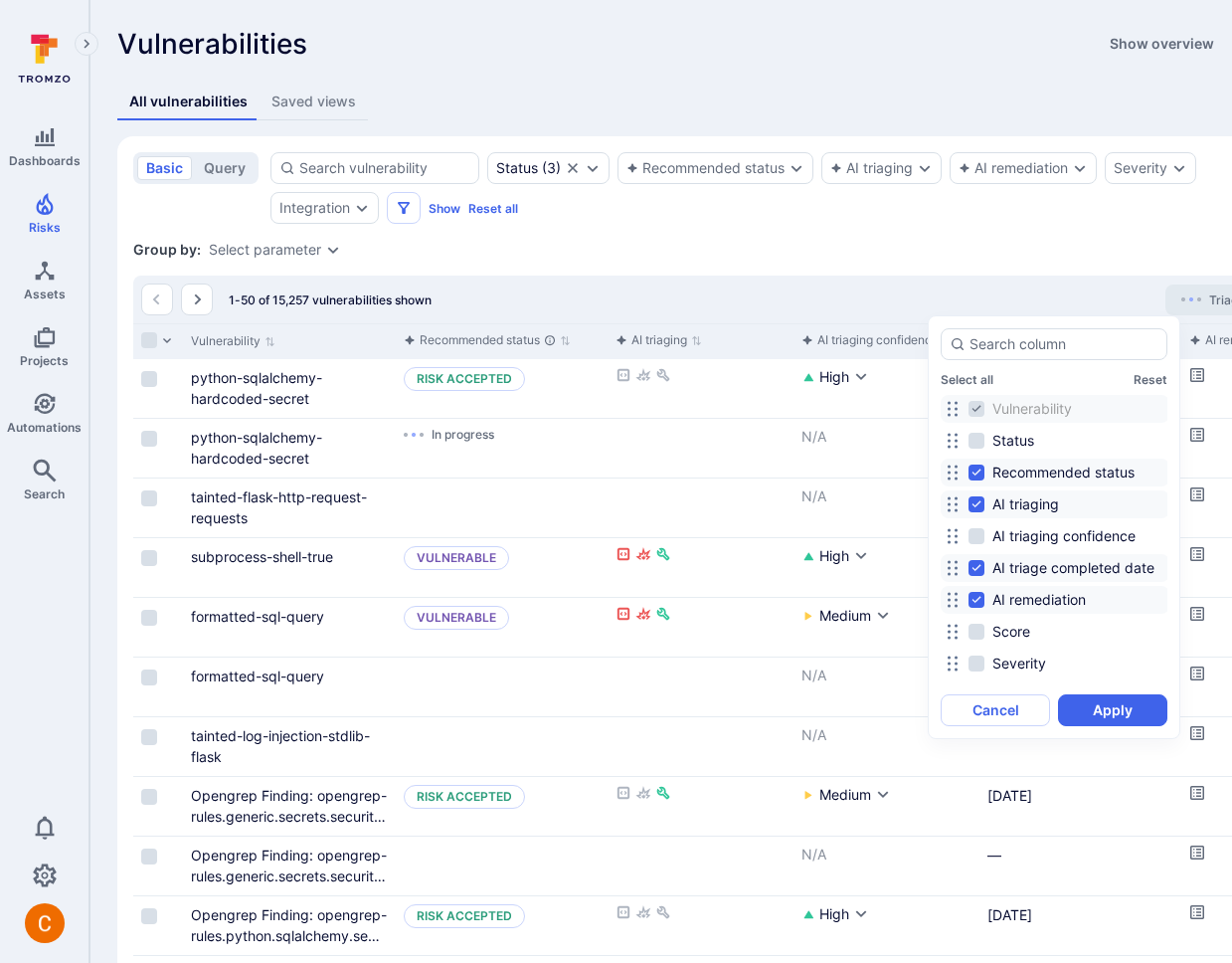 click on "AI triage completed date" at bounding box center [976, 568] 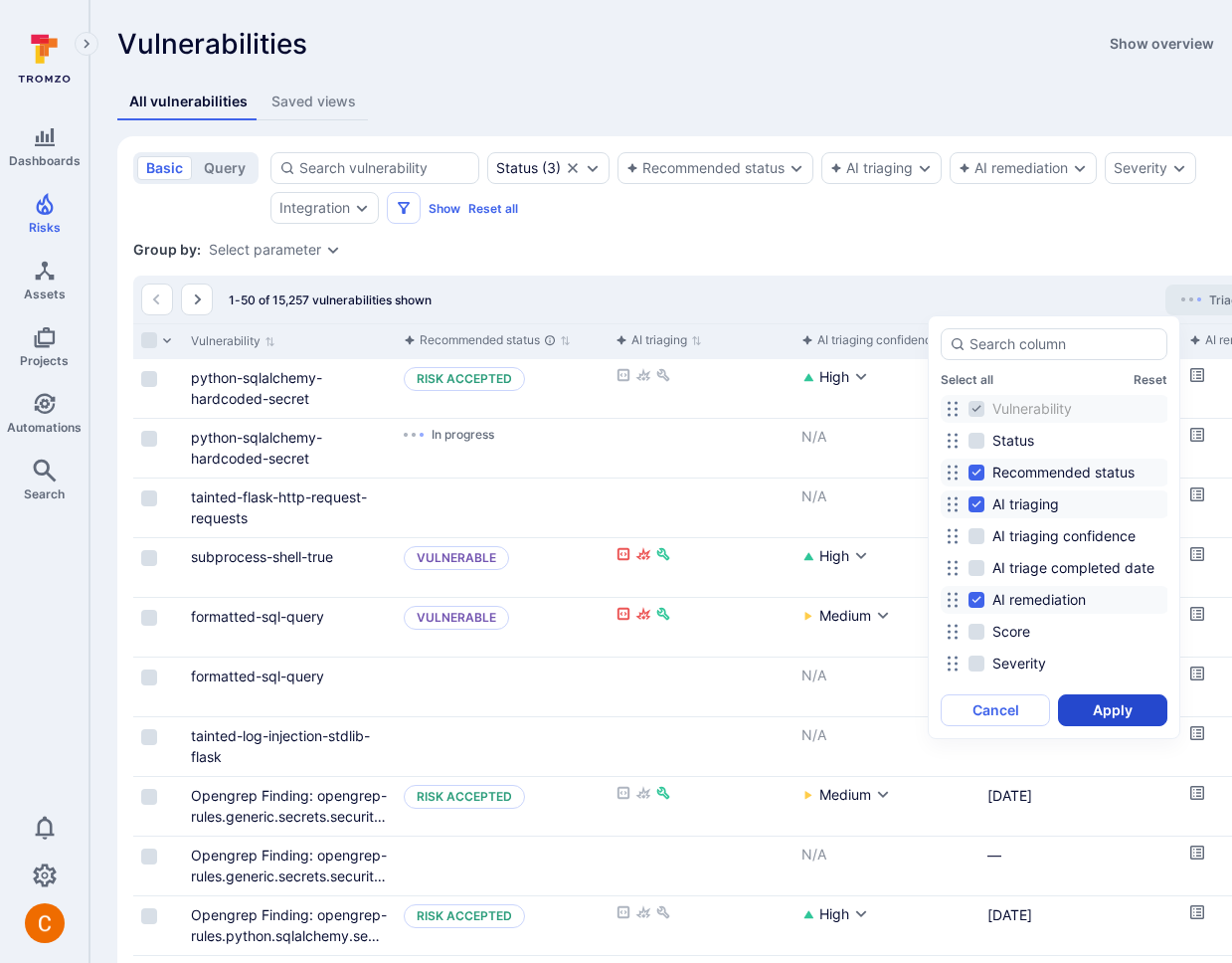 click on "Apply" at bounding box center (1113, 710) 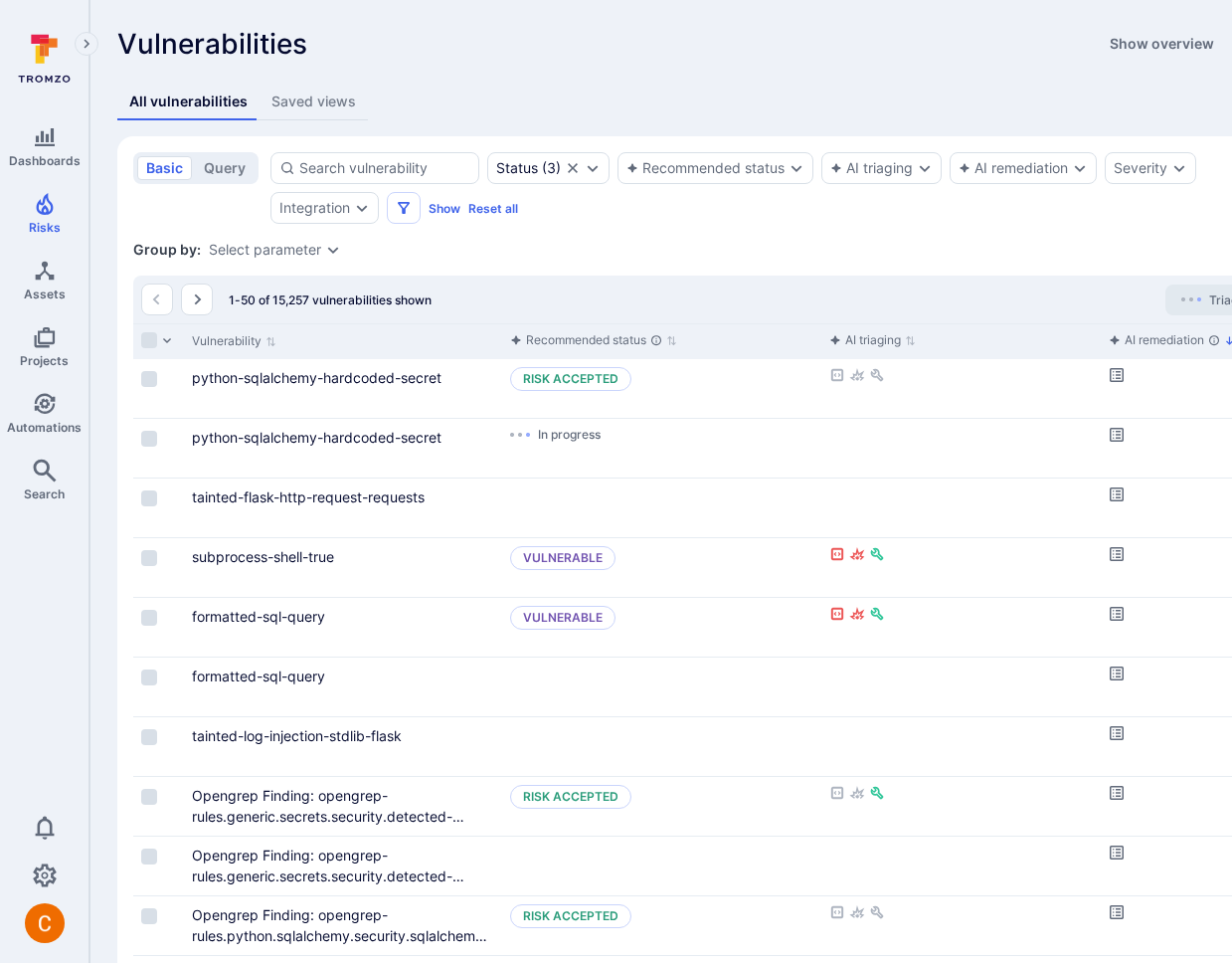 scroll, scrollTop: 0, scrollLeft: 0, axis: both 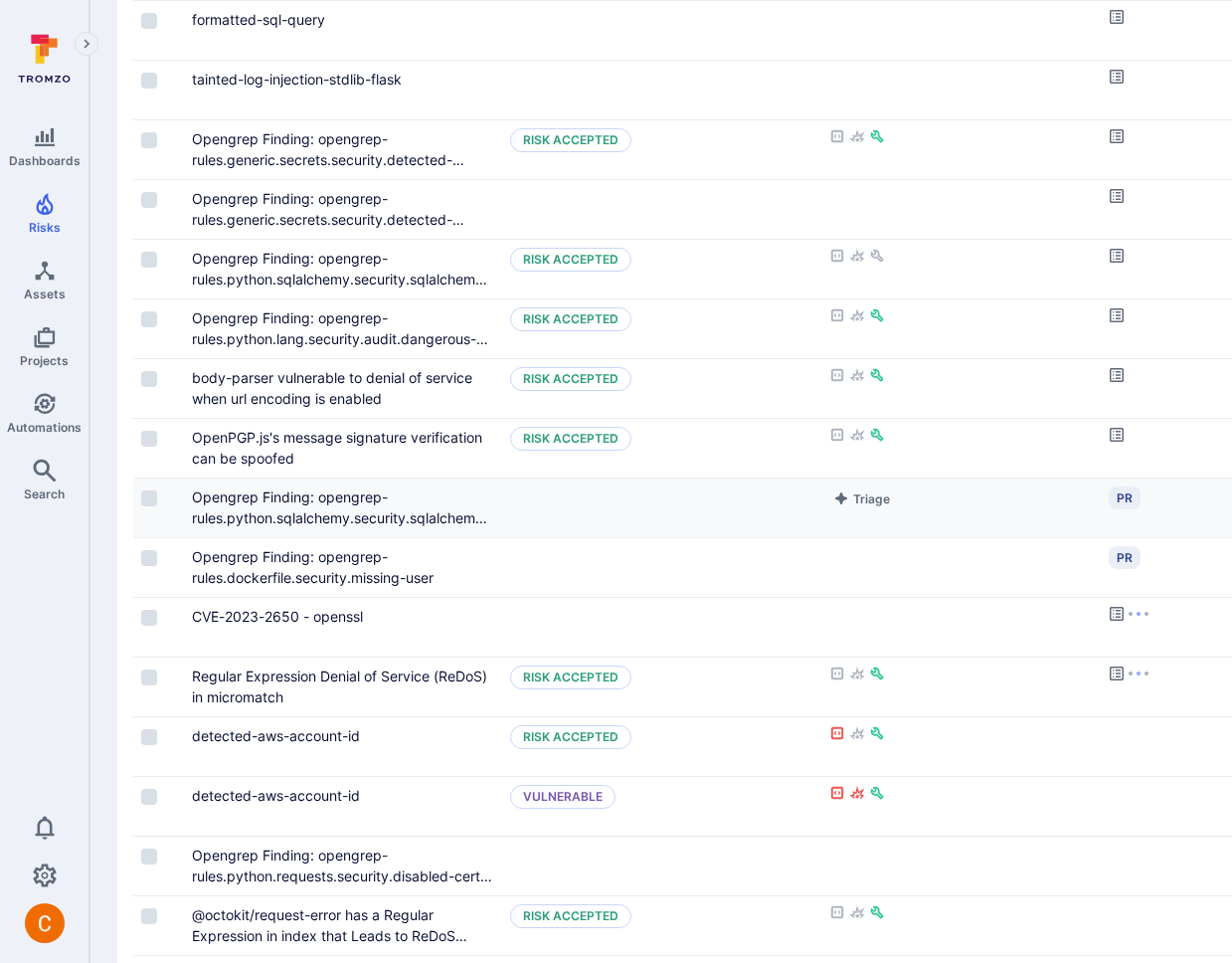 click on "PR" at bounding box center [1220, 507] 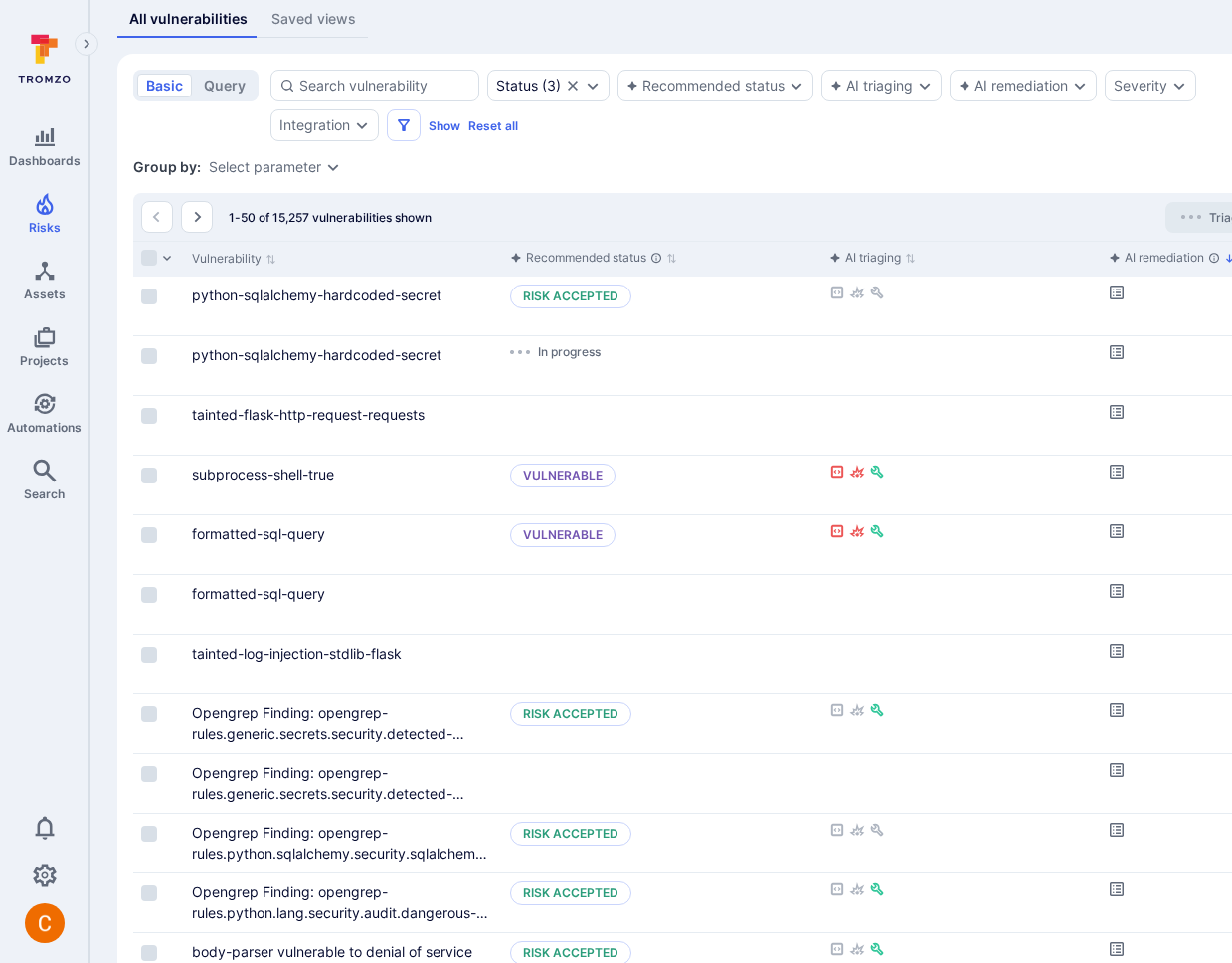 scroll, scrollTop: 0, scrollLeft: 0, axis: both 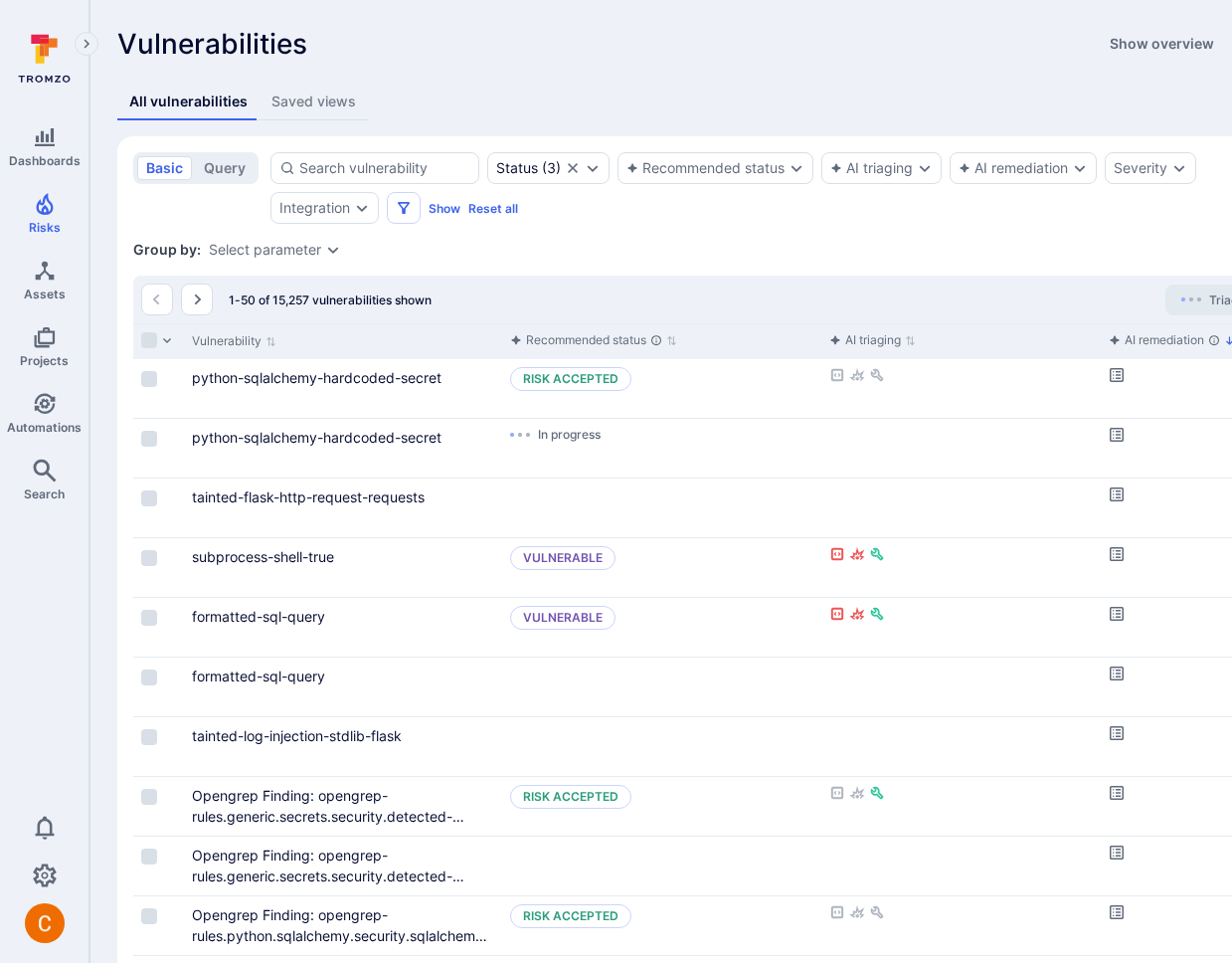 click 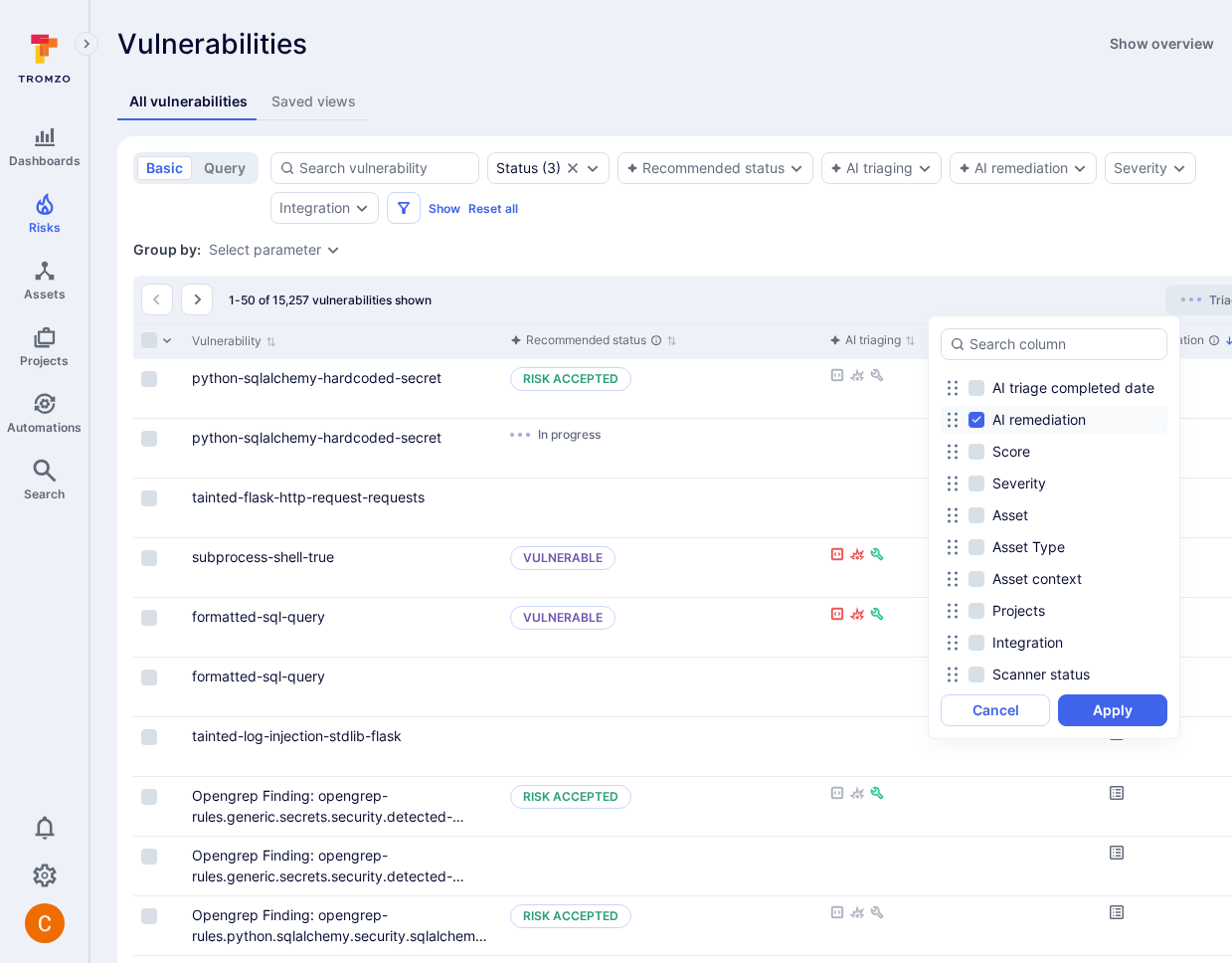 scroll, scrollTop: 197, scrollLeft: 0, axis: vertical 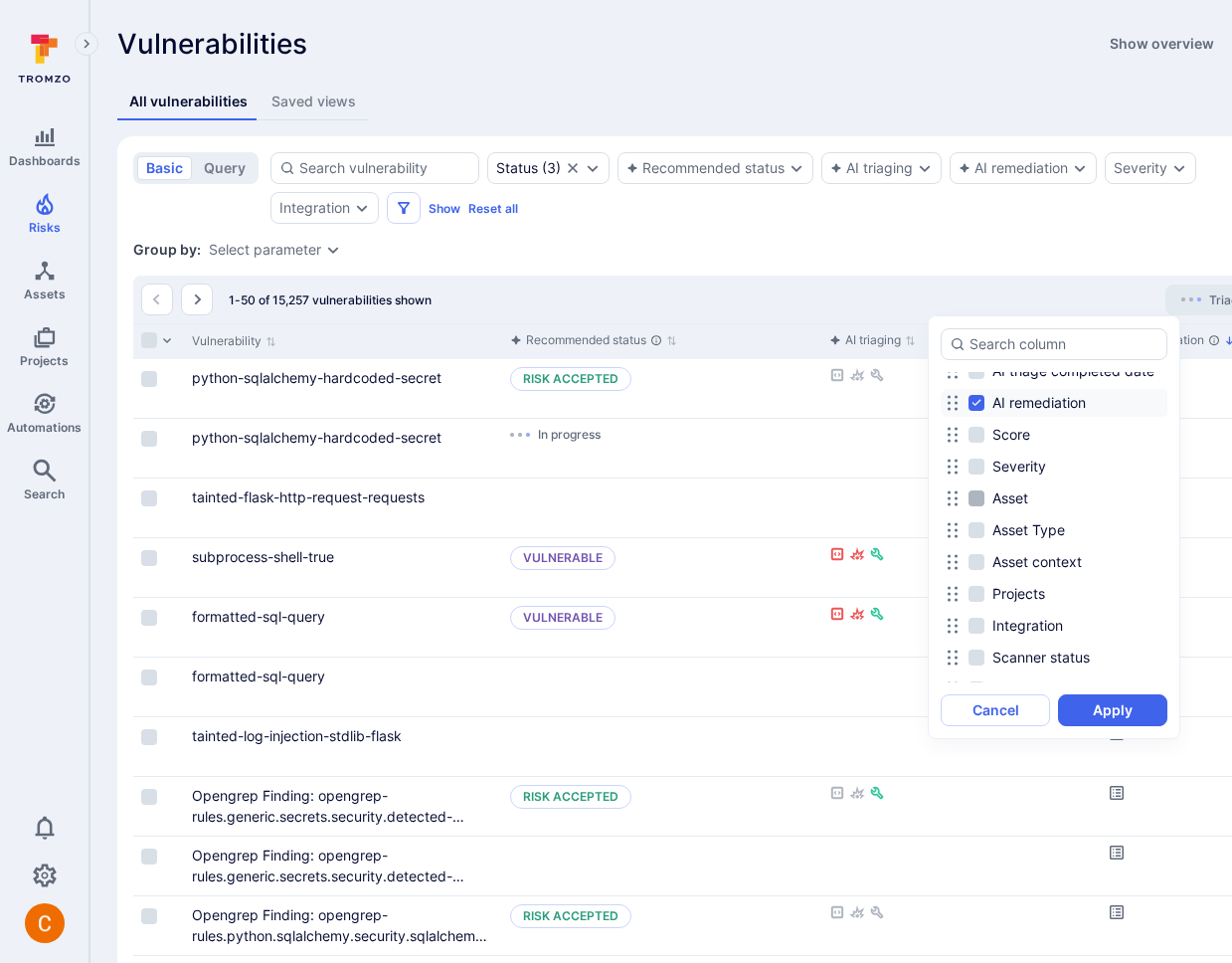 click on "Asset" at bounding box center (1010, 498) 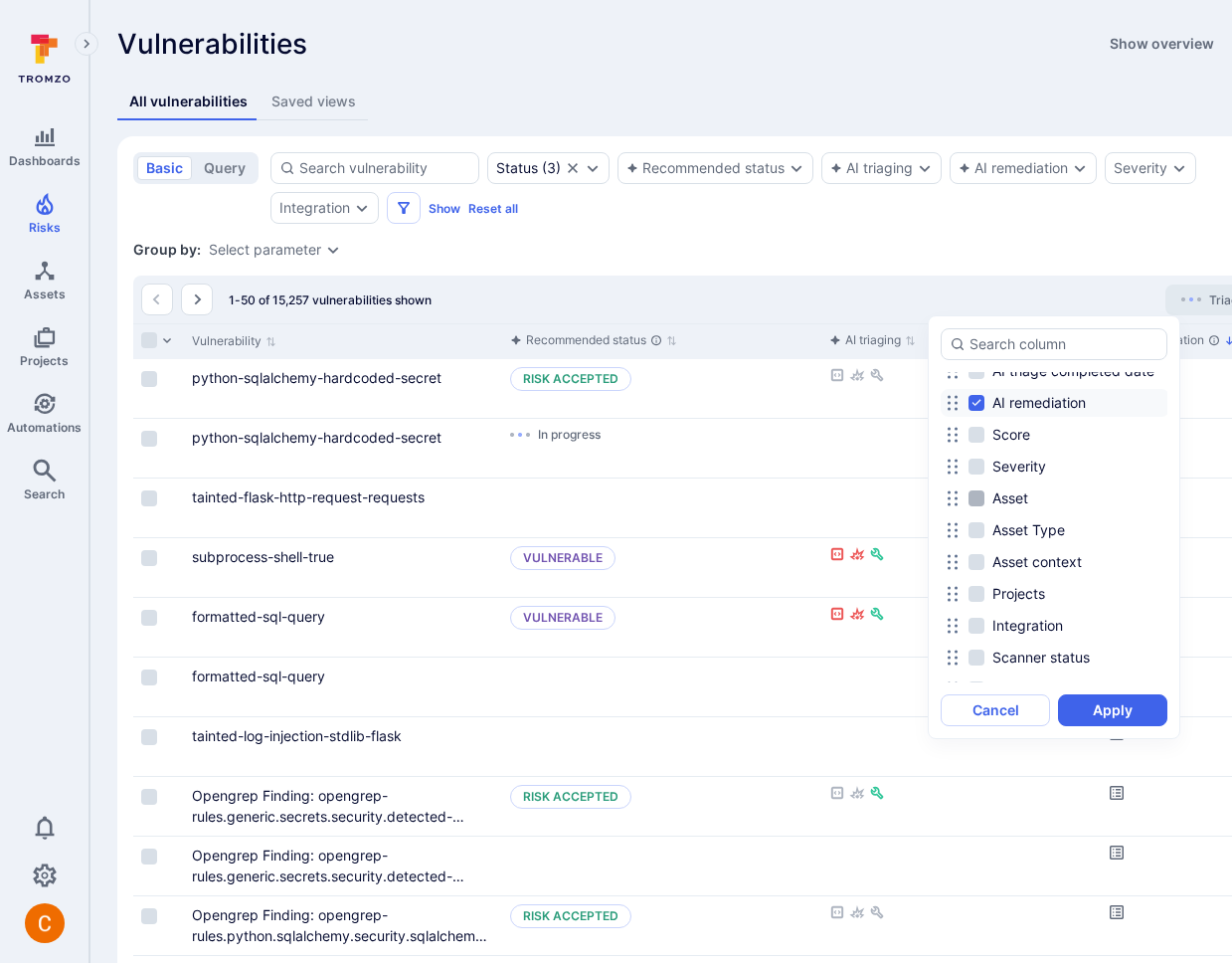 click on "Asset" at bounding box center (976, 498) 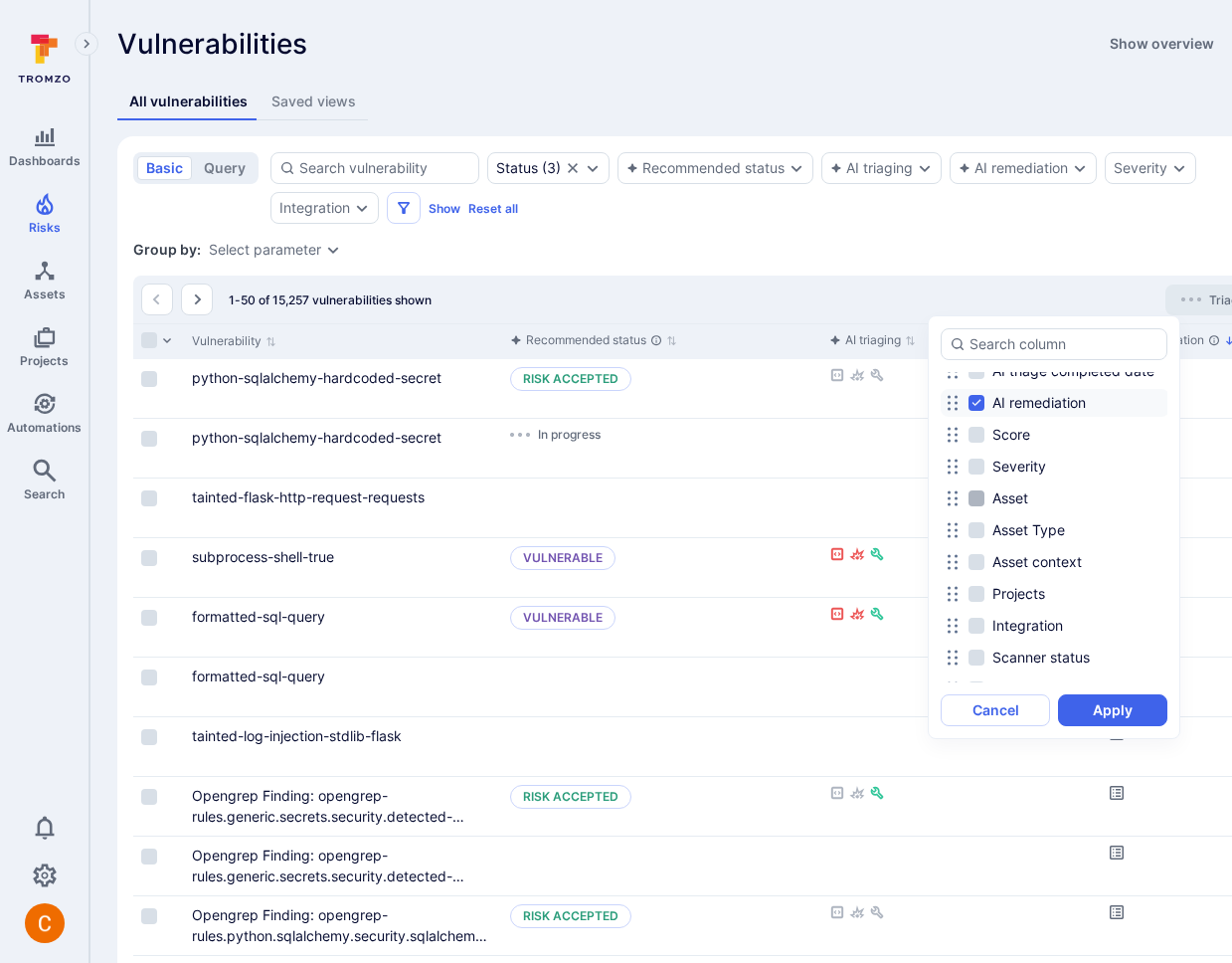 checkbox on "true" 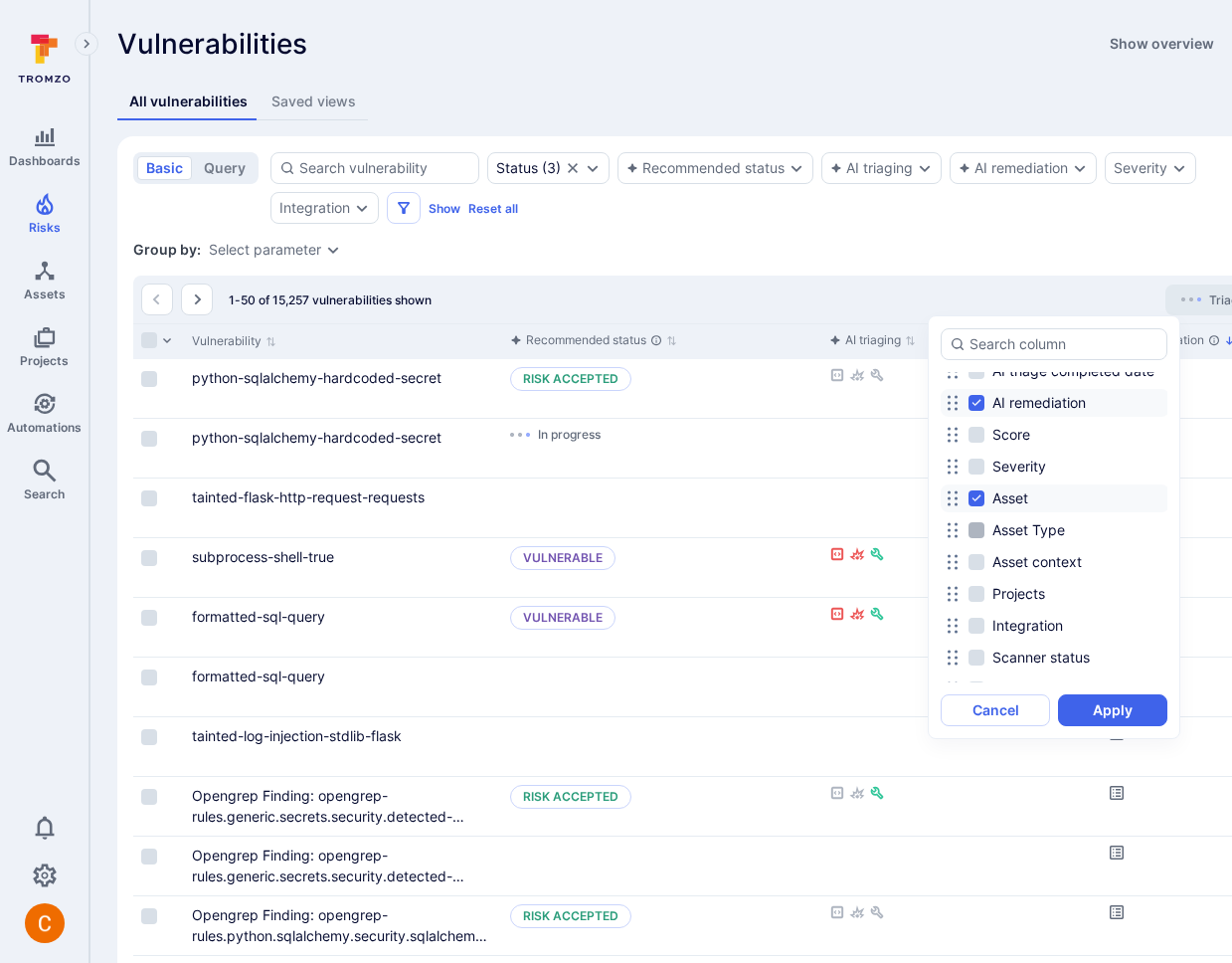 click on "Asset Type" at bounding box center (1028, 530) 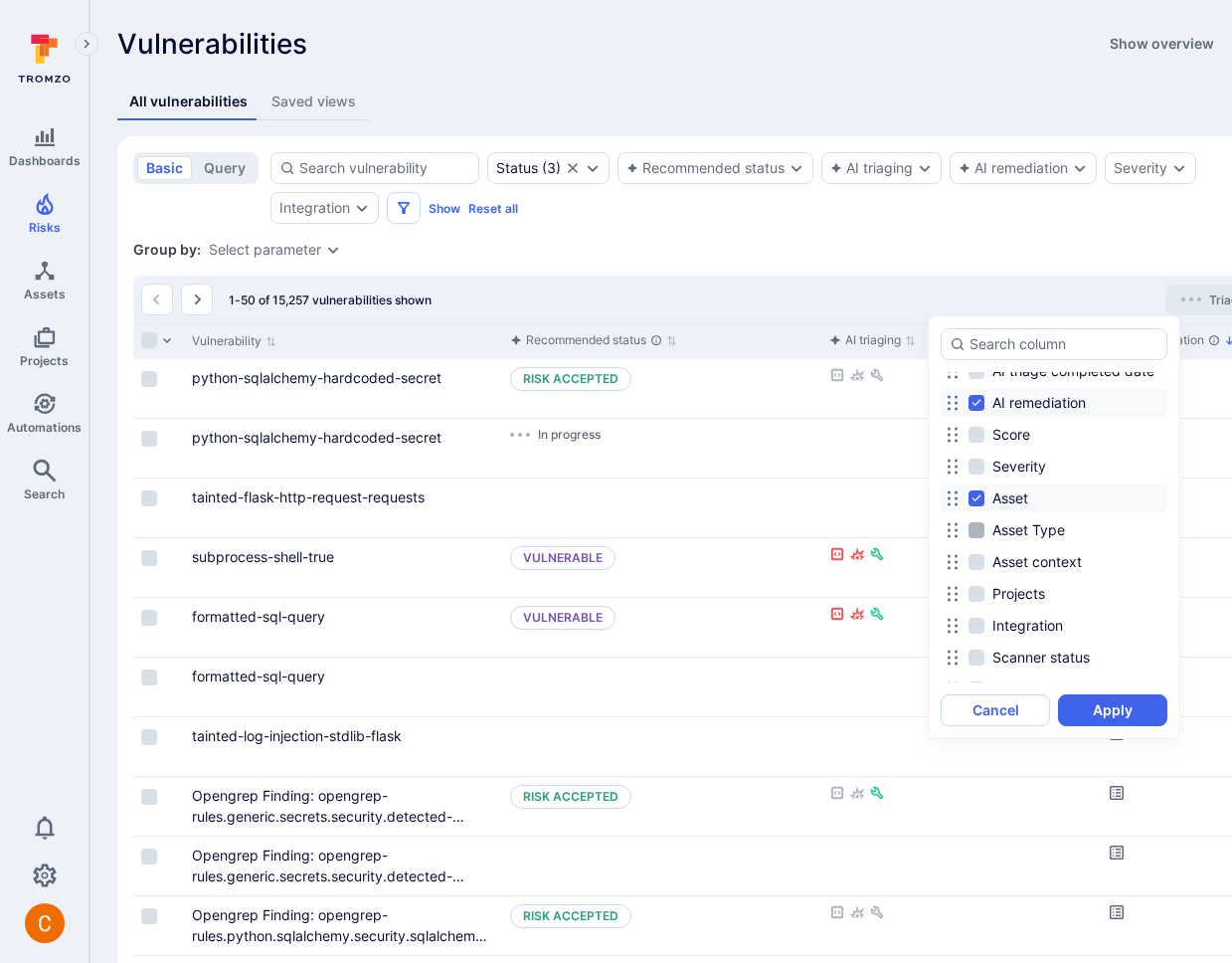 click on "Asset Type" at bounding box center (976, 530) 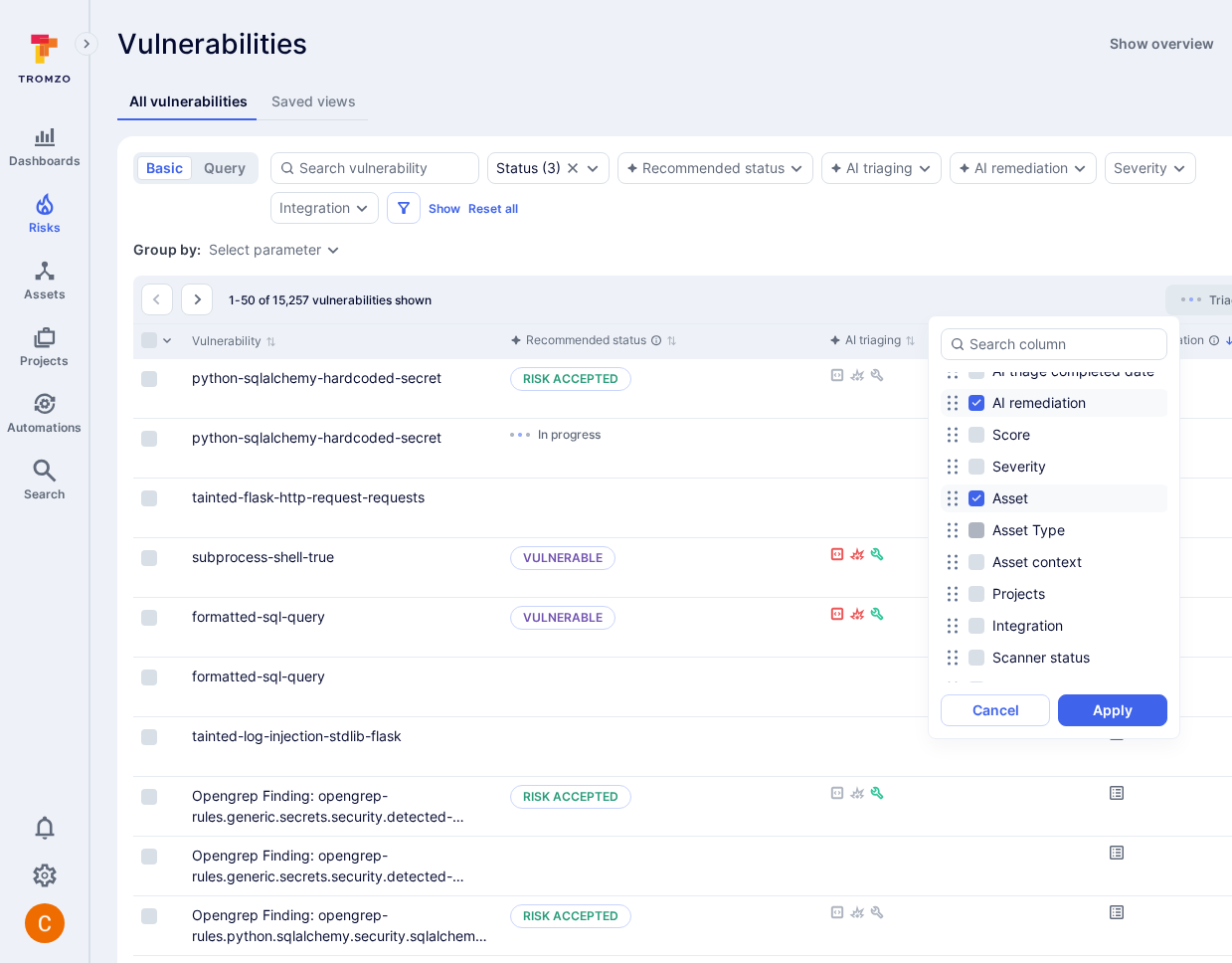 checkbox on "true" 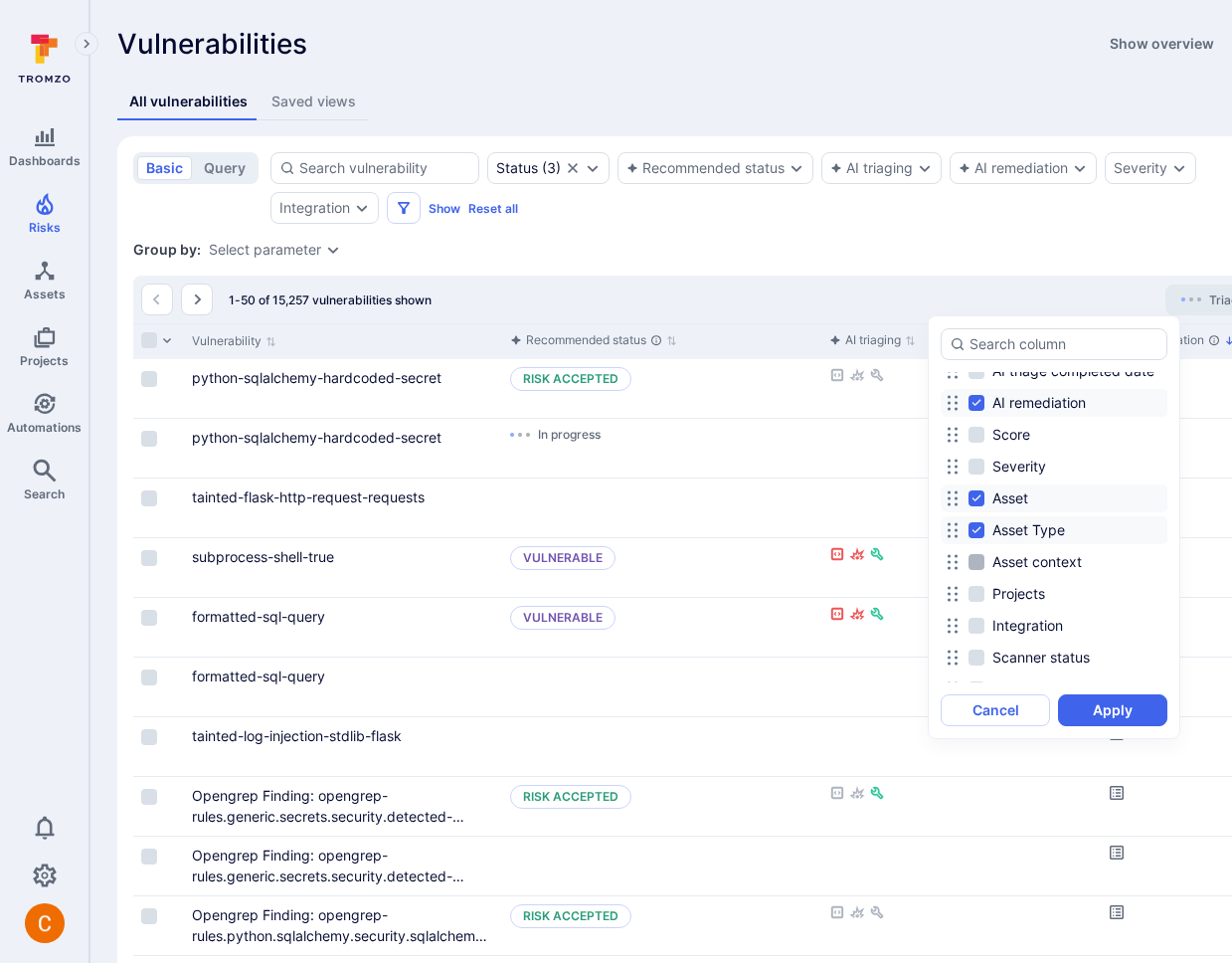 click on "Asset context" at bounding box center [1037, 562] 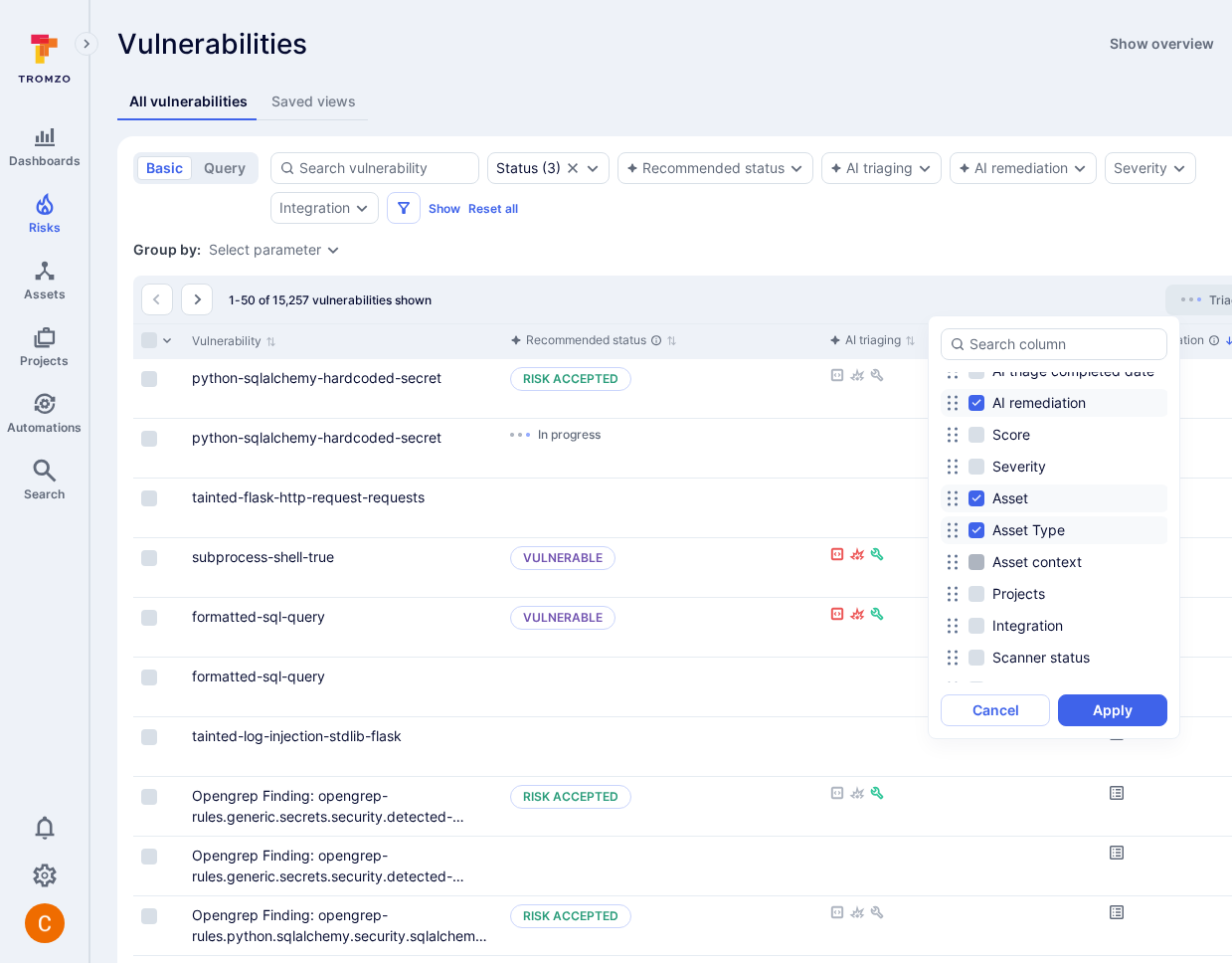 click on "Asset context" at bounding box center [976, 562] 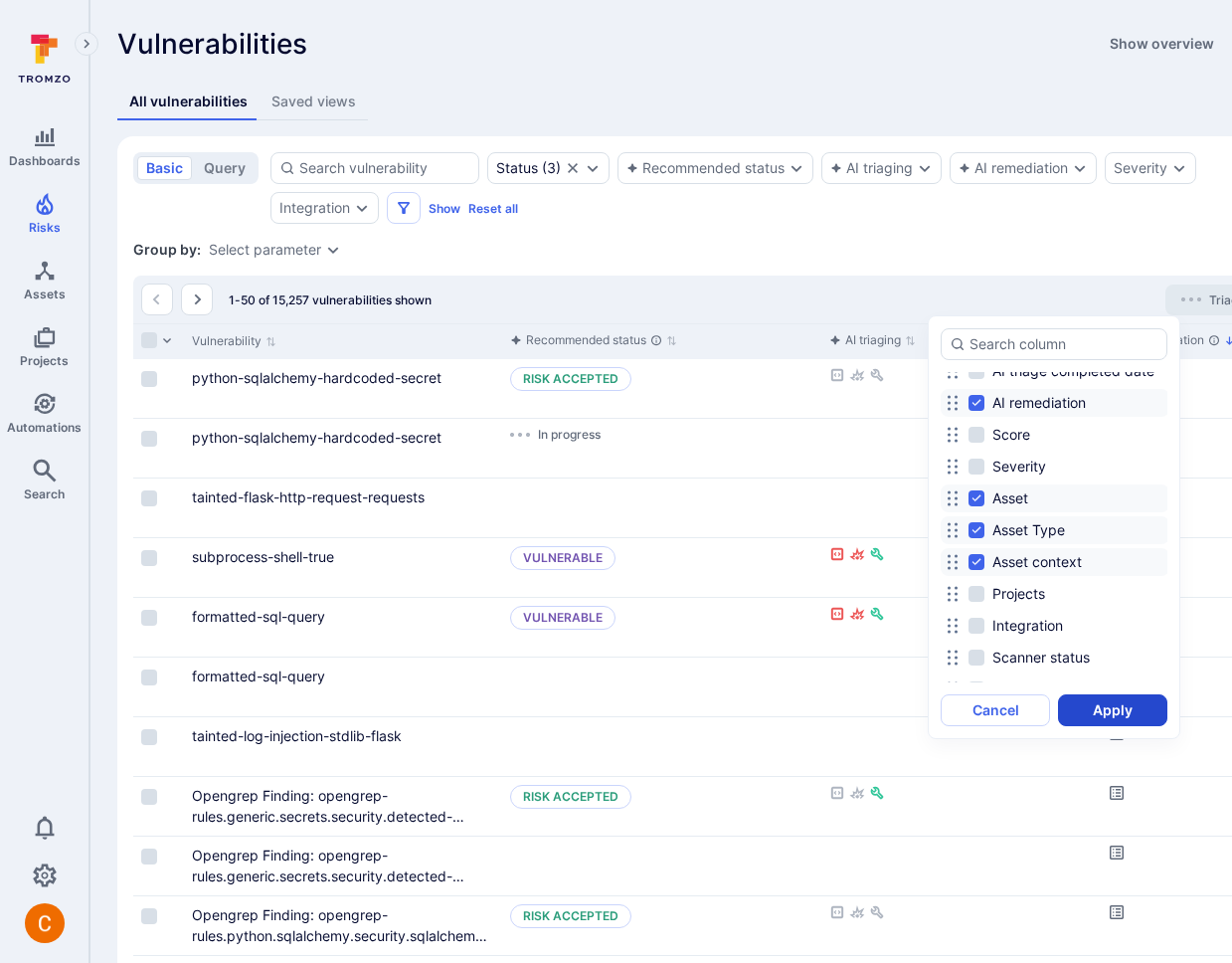 click on "Apply" at bounding box center (1113, 710) 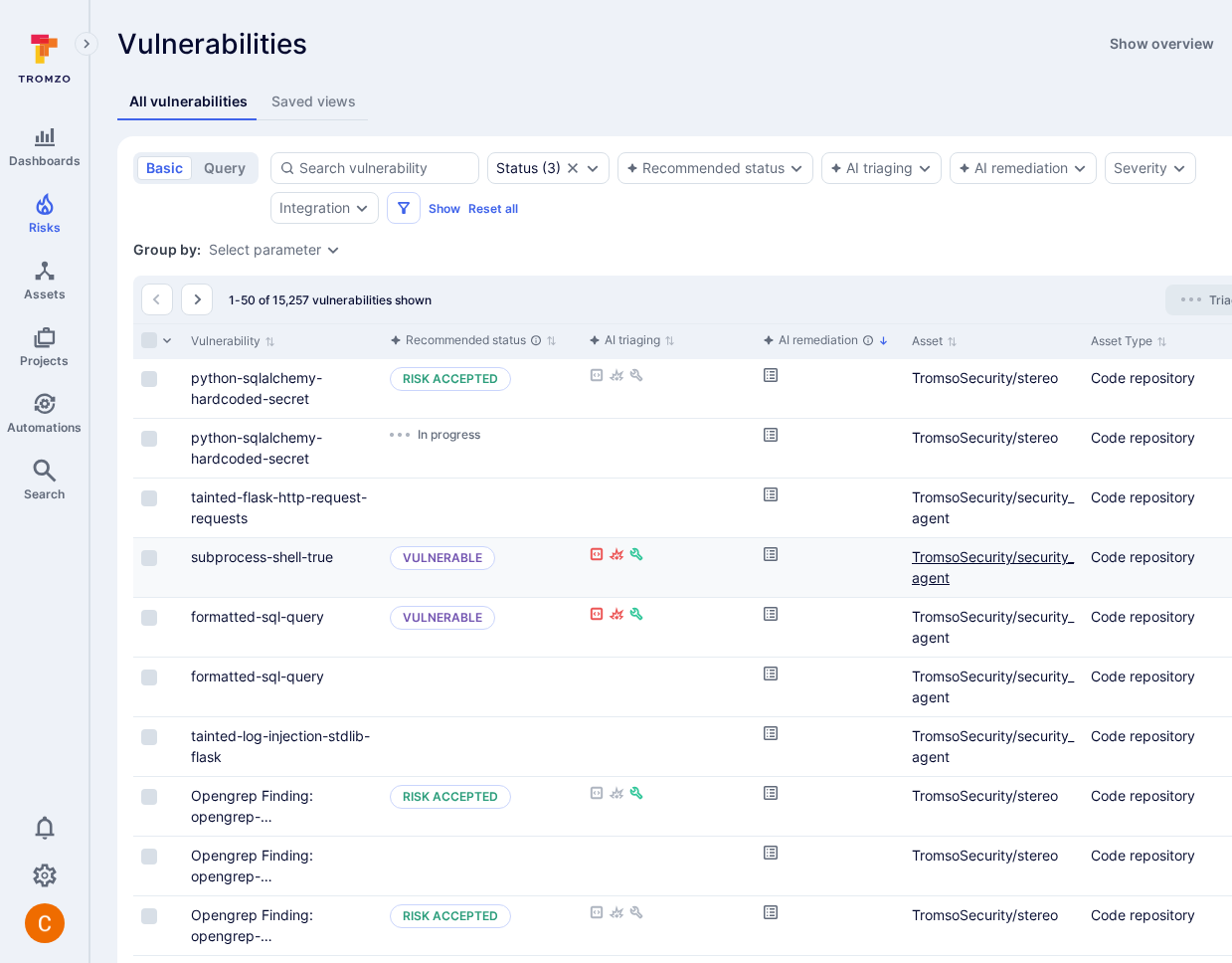scroll, scrollTop: 0, scrollLeft: 257, axis: horizontal 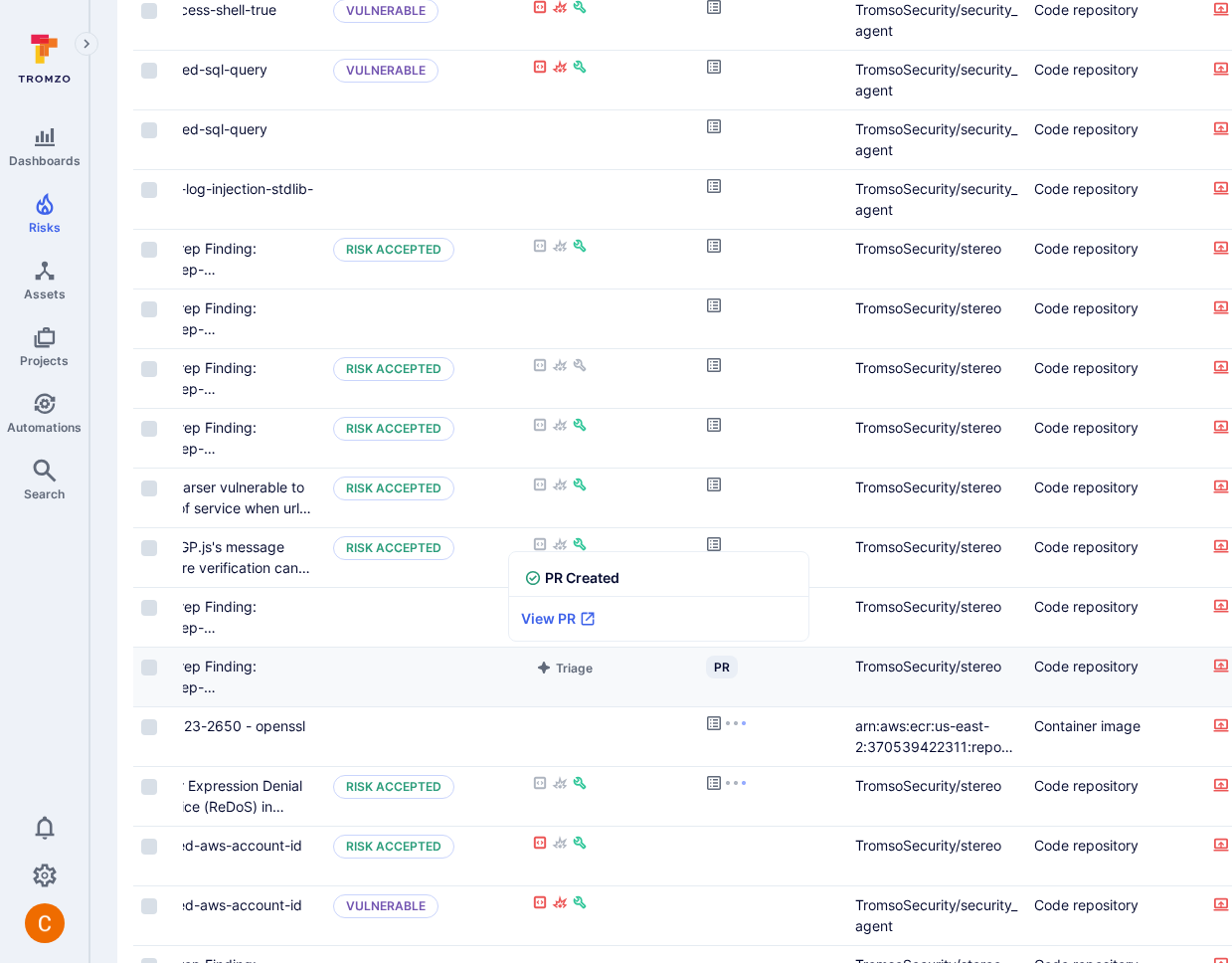 click on "PR" at bounding box center [722, 667] 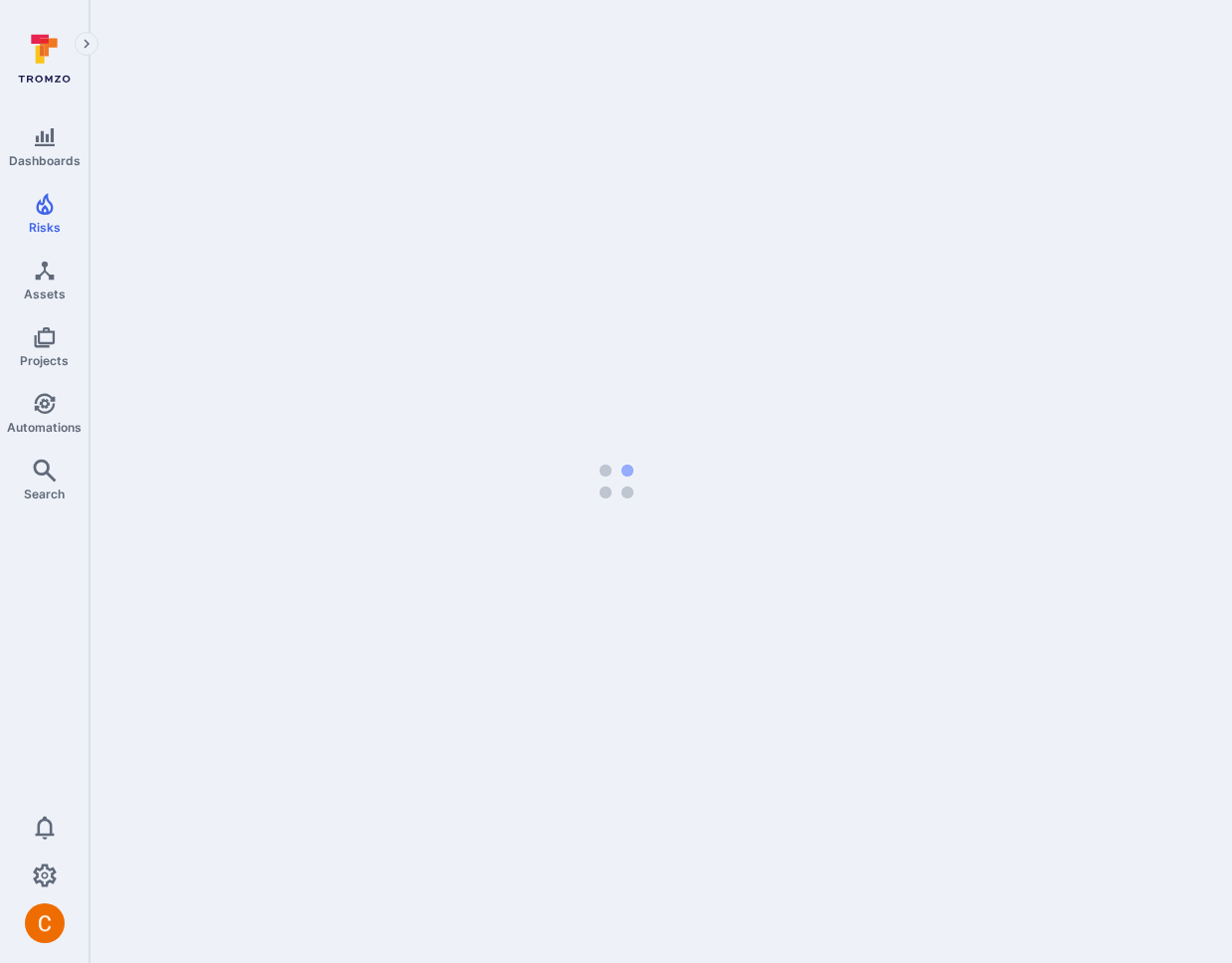 scroll, scrollTop: 0, scrollLeft: 0, axis: both 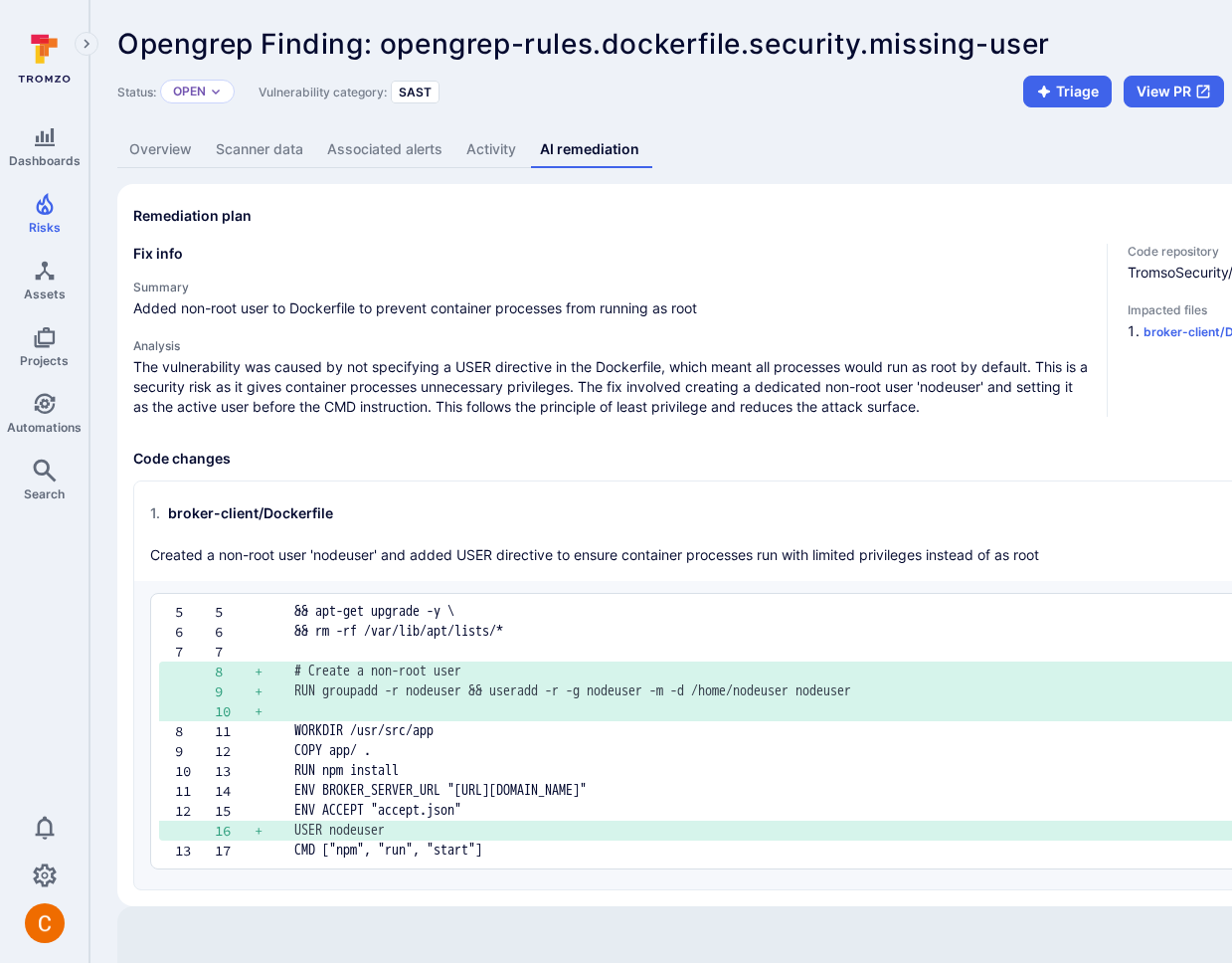 click on "The vulnerability was caused by not specifying a USER directive in the Dockerfile, which meant all processes would run as root by default. This is a security risk as it gives container processes unnecessary privileges. The fix involved creating a dedicated non-root user 'nodeuser' and setting it as the active user before the CMD instruction. This follows the principle of least privilege and reduces the attack surface." at bounding box center (612, 387) 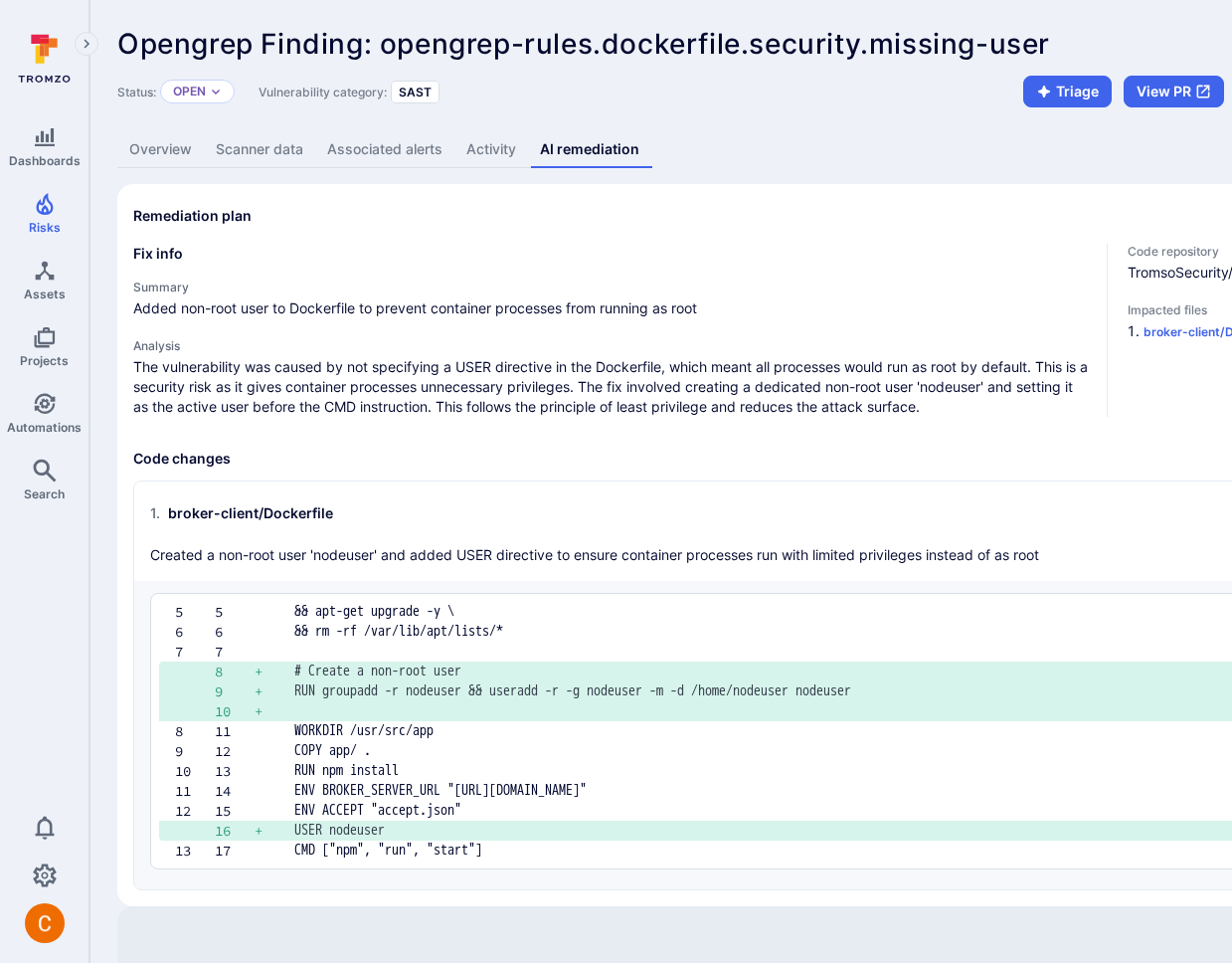 click on "The vulnerability was caused by not specifying a USER directive in the Dockerfile, which meant all processes would run as root by default. This is a security risk as it gives container processes unnecessary privileges. The fix involved creating a dedicated non-root user 'nodeuser' and setting it as the active user before the CMD instruction. This follows the principle of least privilege and reduces the attack surface." at bounding box center [612, 387] 